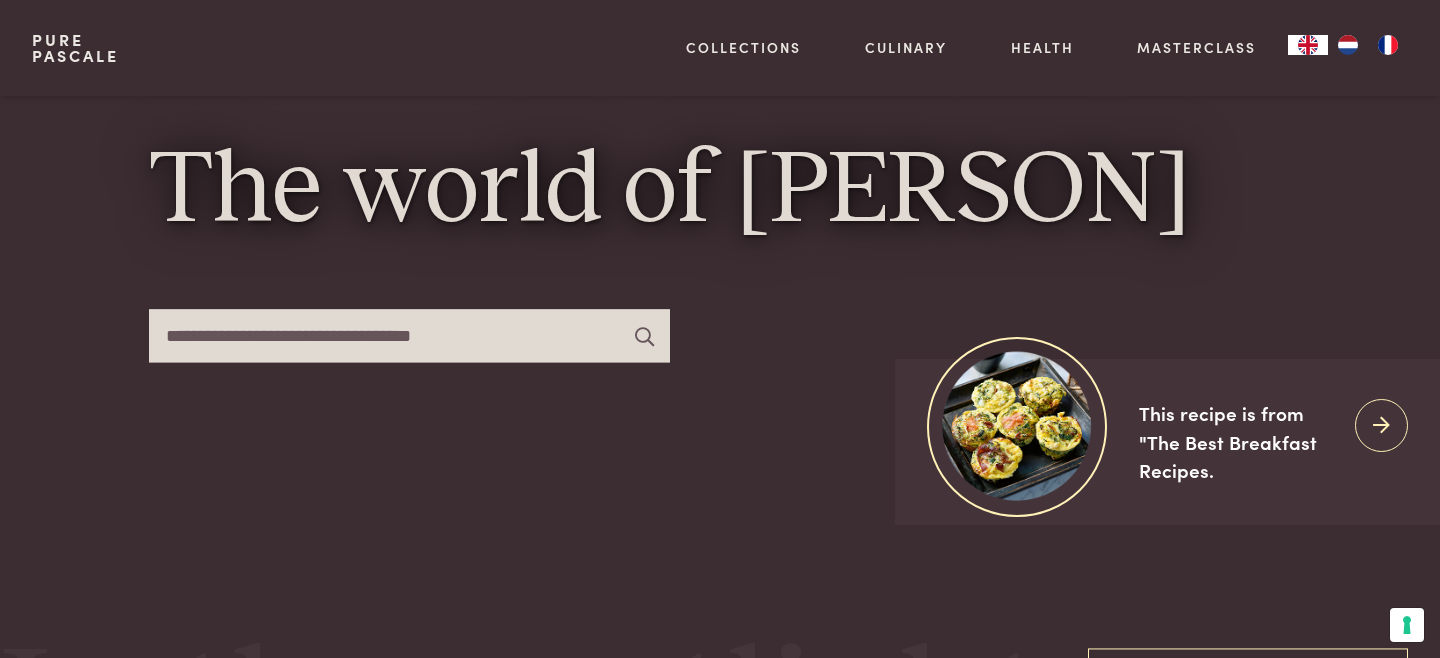 scroll, scrollTop: 168, scrollLeft: 0, axis: vertical 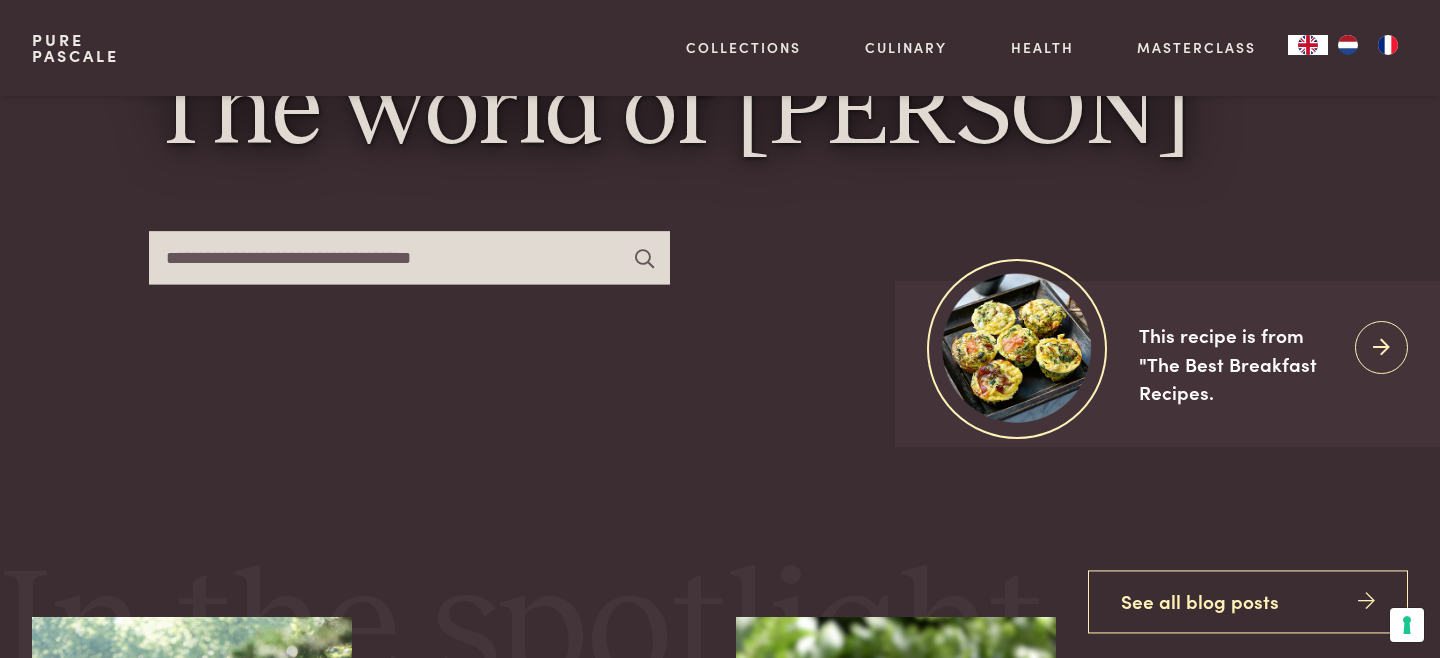 click at bounding box center (1348, 45) 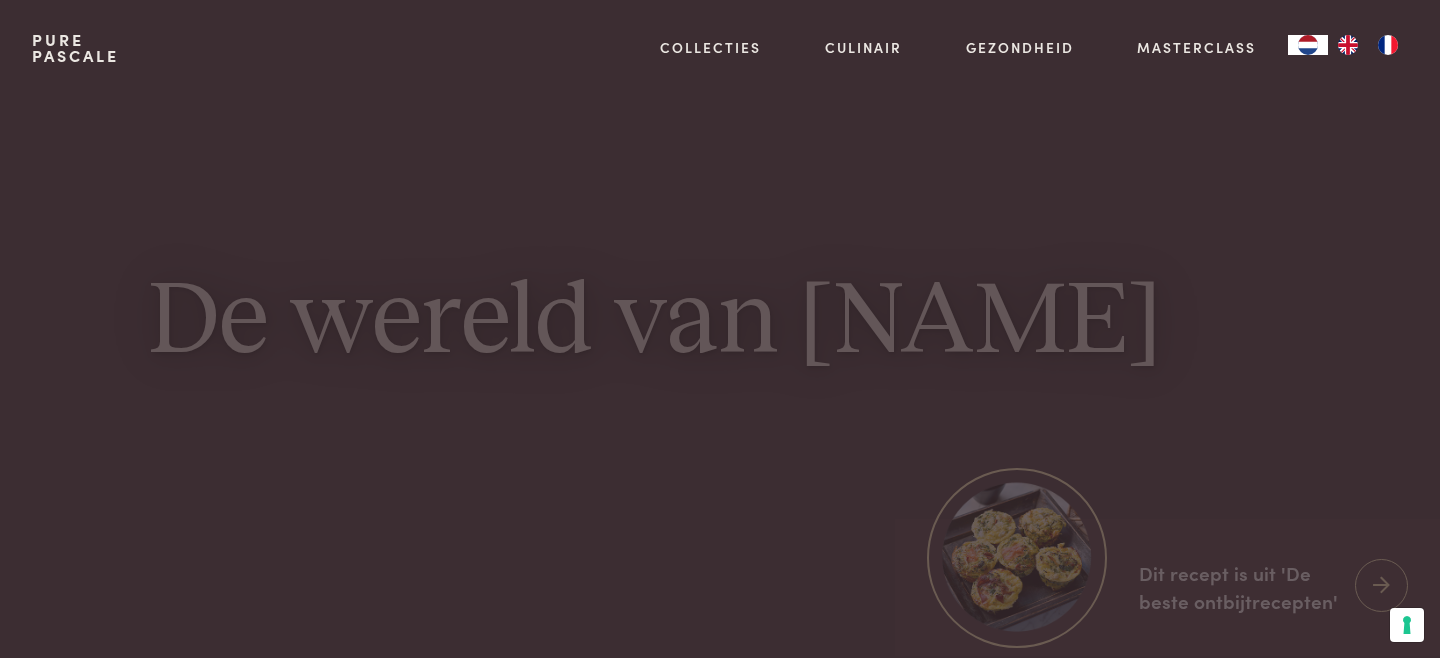 scroll, scrollTop: 164, scrollLeft: 0, axis: vertical 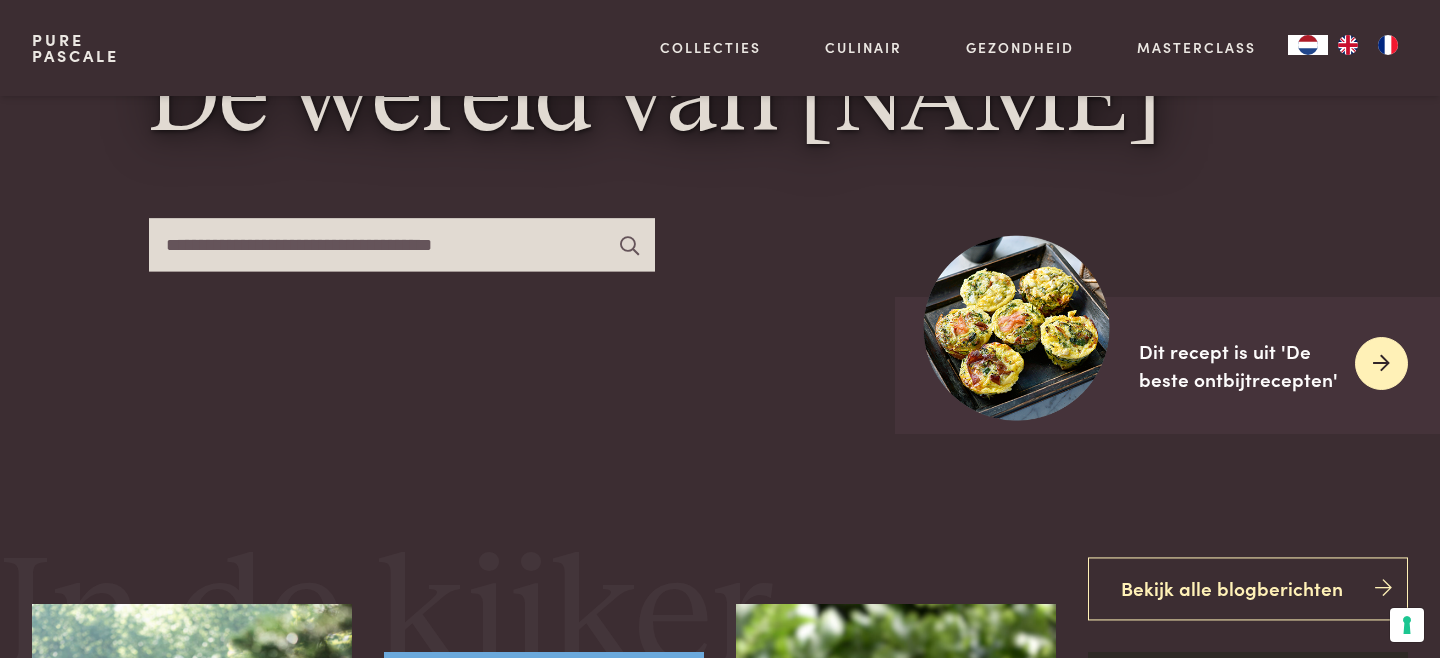 click at bounding box center (1381, 363) 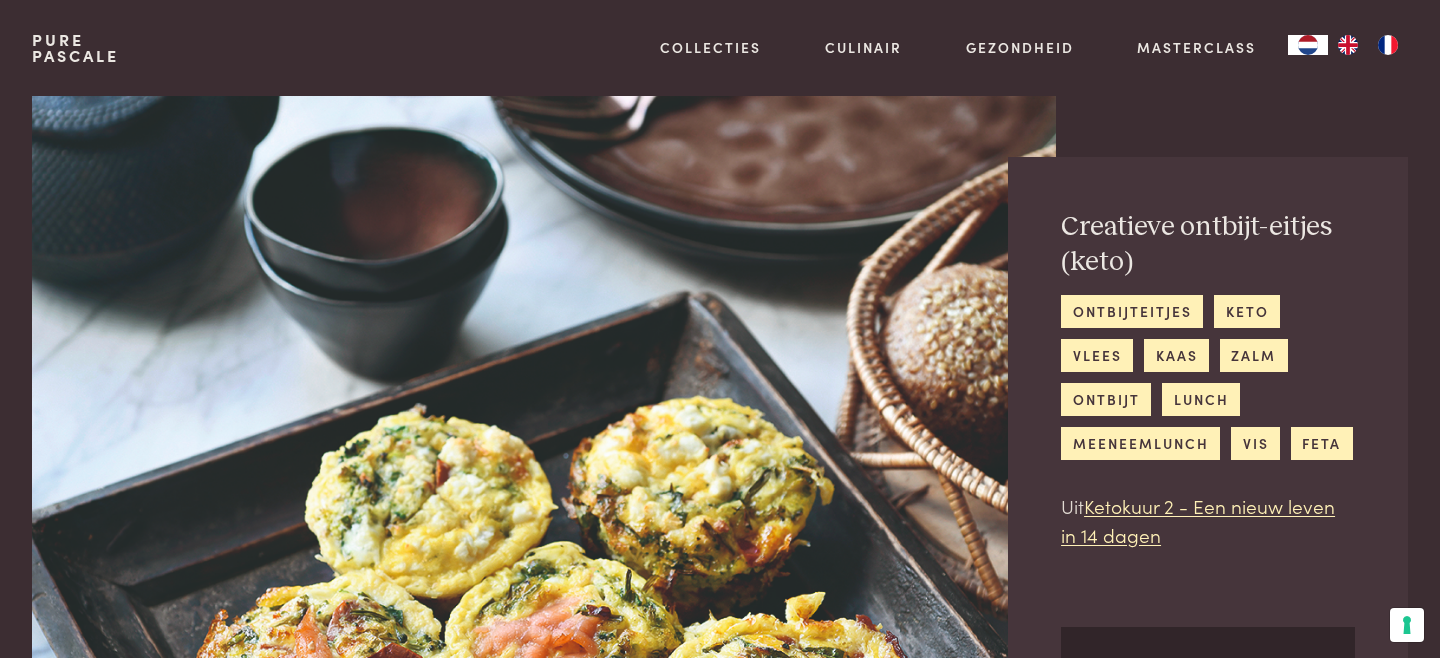 scroll, scrollTop: 0, scrollLeft: 0, axis: both 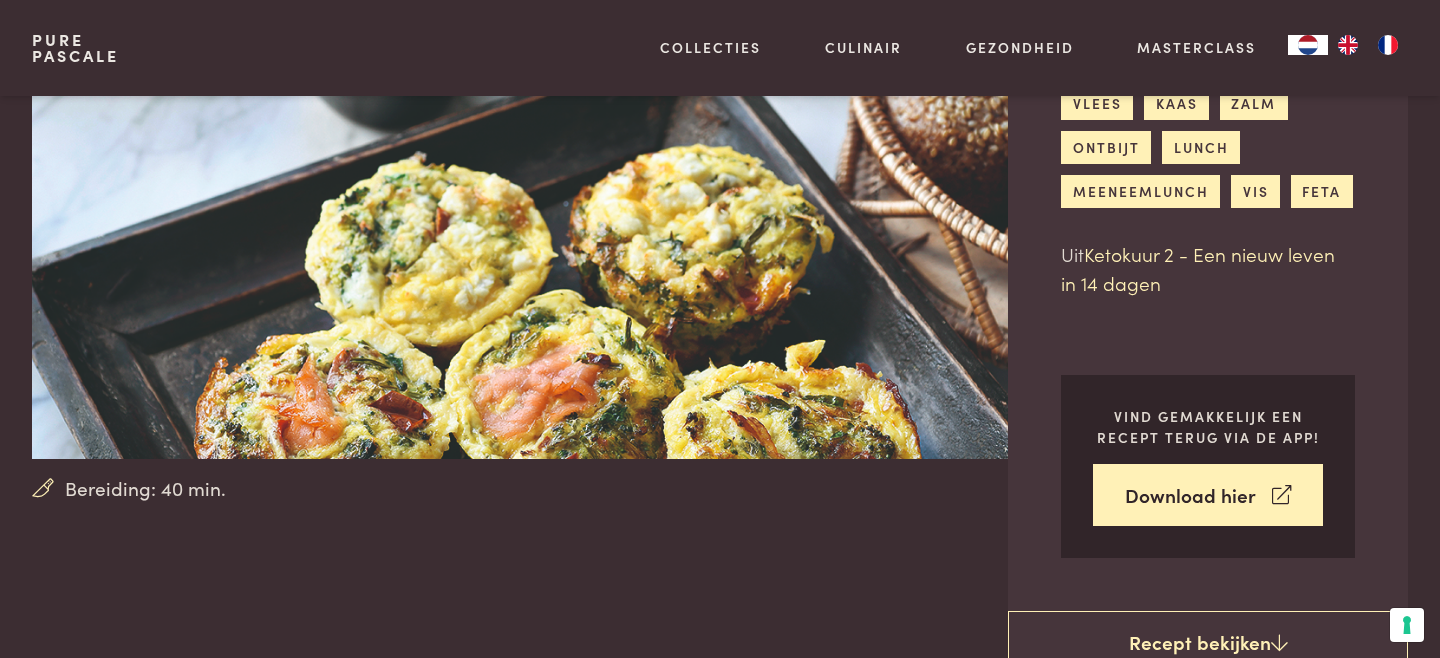 click on "Ketokuur 2 - Een nieuw leven in 14 dagen" at bounding box center [1198, 268] 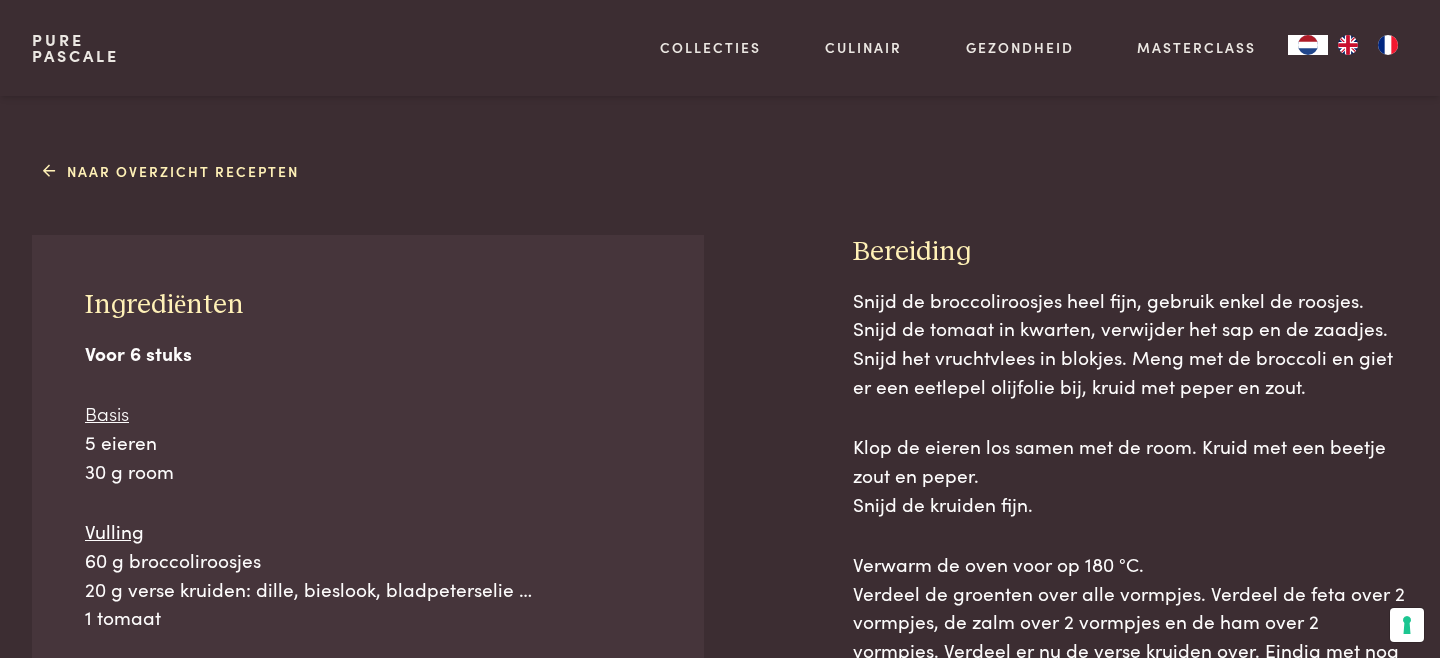 scroll, scrollTop: 883, scrollLeft: 0, axis: vertical 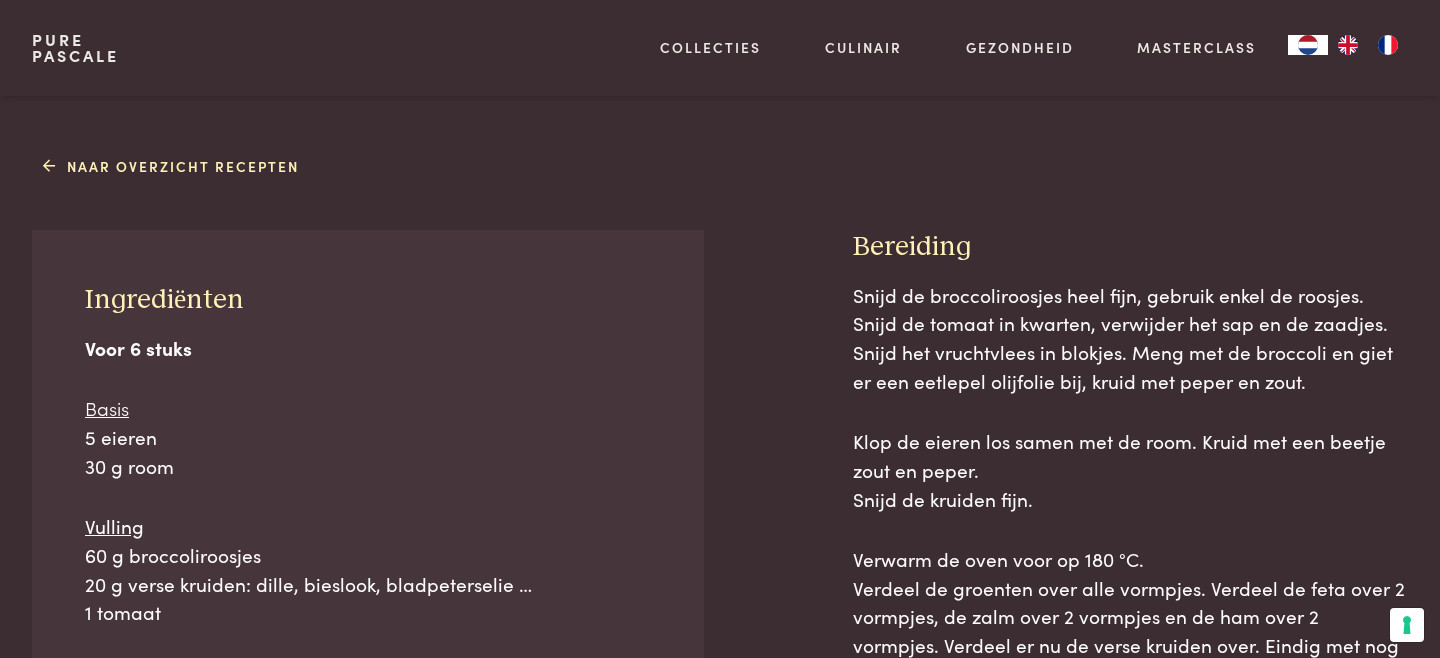 click on "Recept bekijken" at bounding box center [1208, 12] 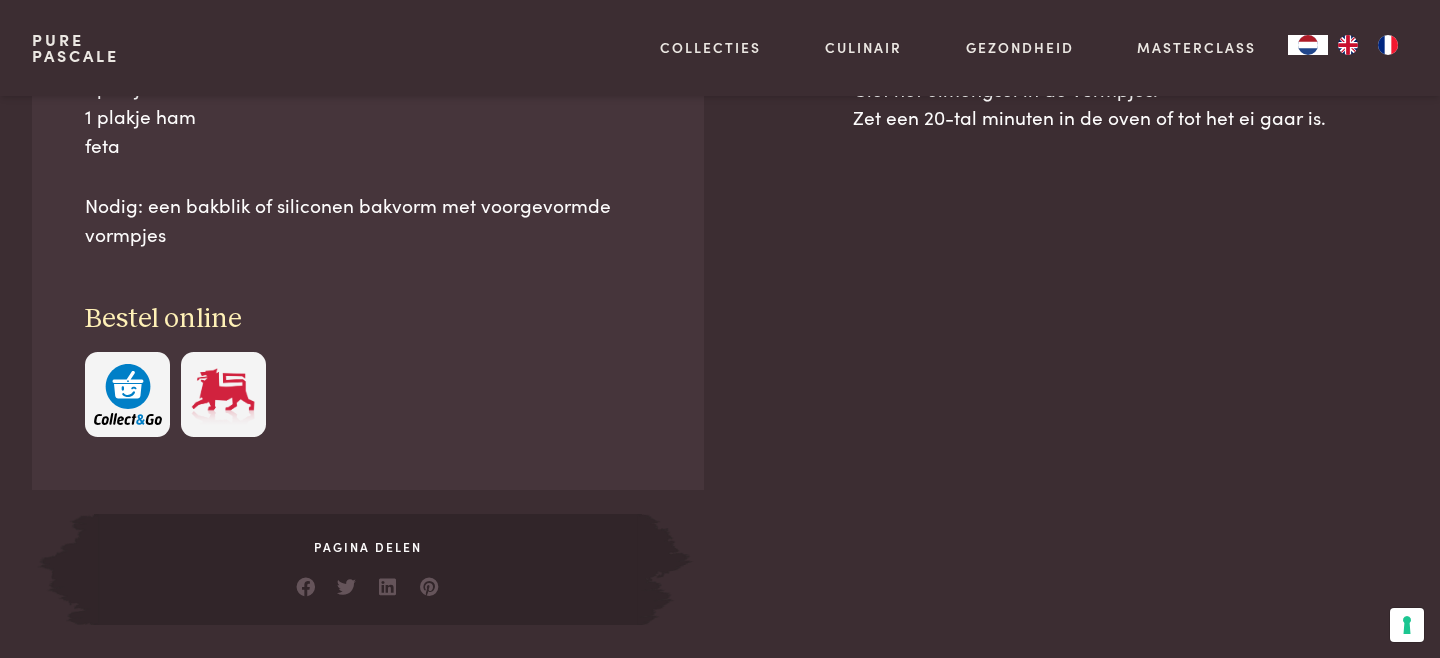 scroll, scrollTop: 1499, scrollLeft: 0, axis: vertical 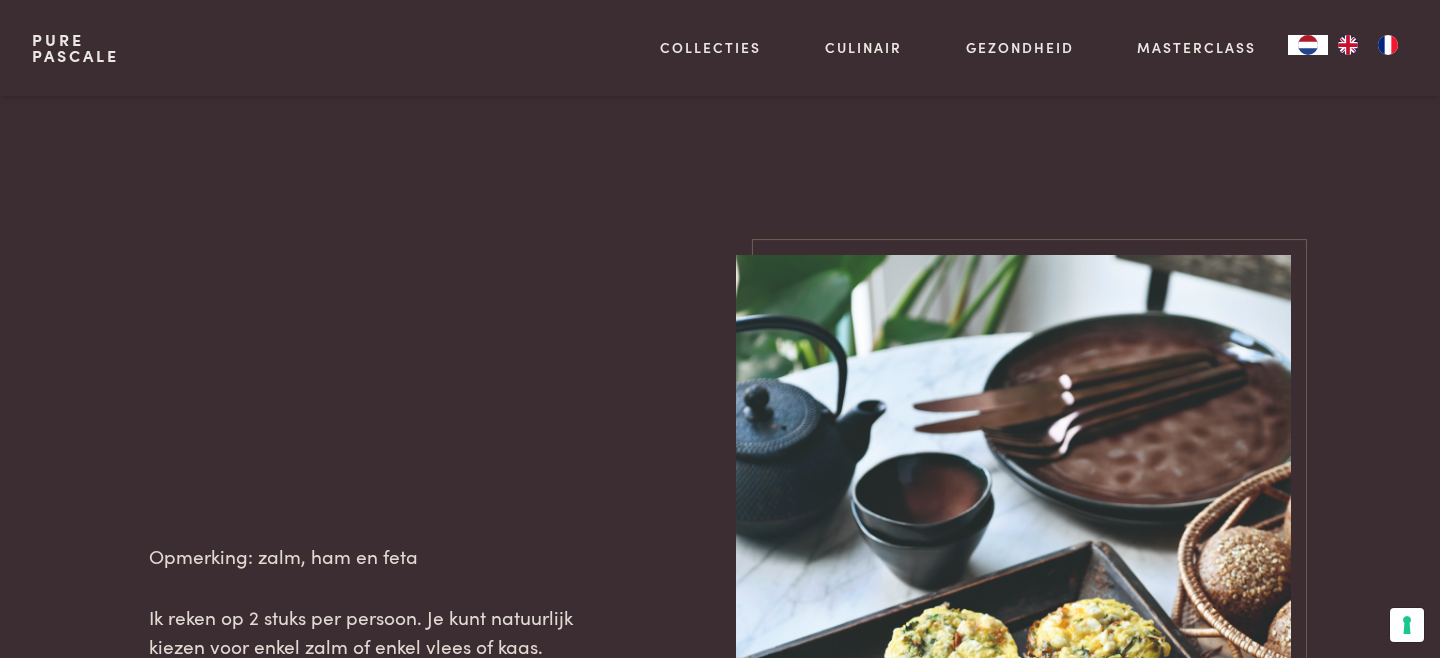 drag, startPoint x: 858, startPoint y: 360, endPoint x: 1067, endPoint y: 565, distance: 292.75586 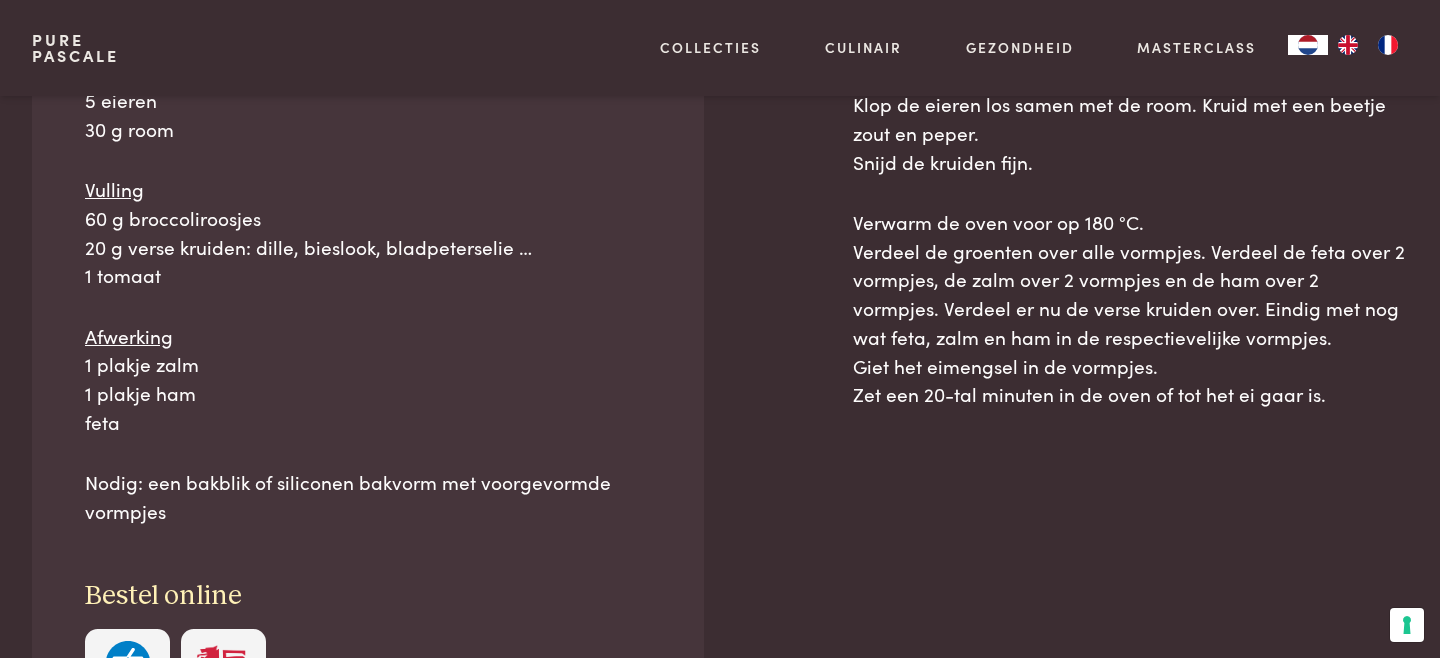 scroll, scrollTop: 1224, scrollLeft: 0, axis: vertical 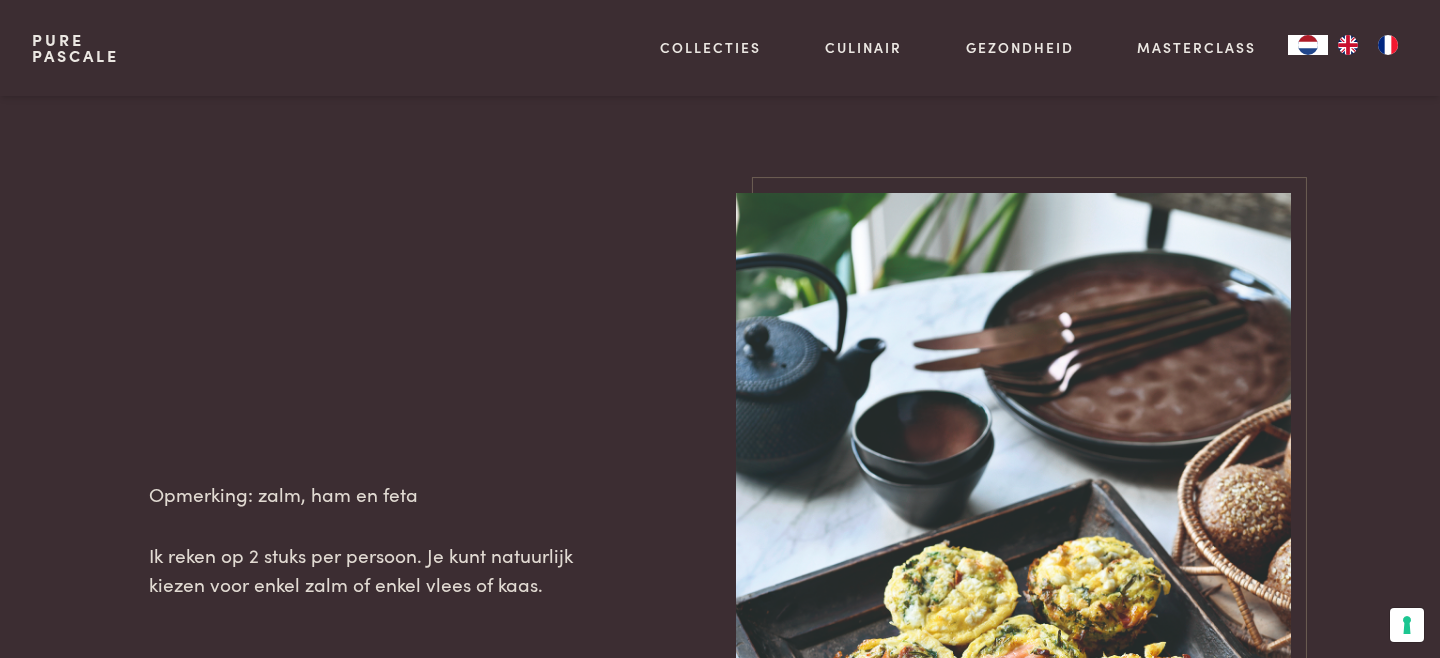 drag, startPoint x: 100, startPoint y: 467, endPoint x: 1233, endPoint y: 446, distance: 1133.1946 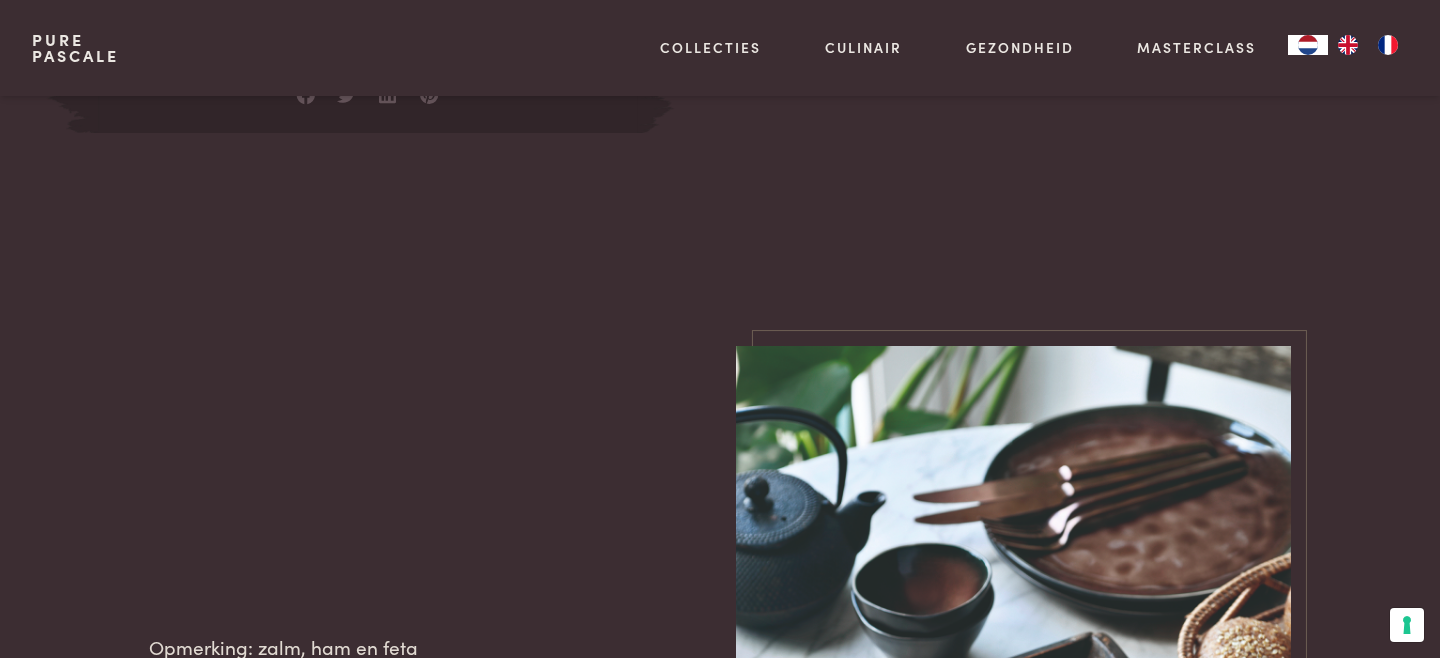 scroll, scrollTop: 1955, scrollLeft: 0, axis: vertical 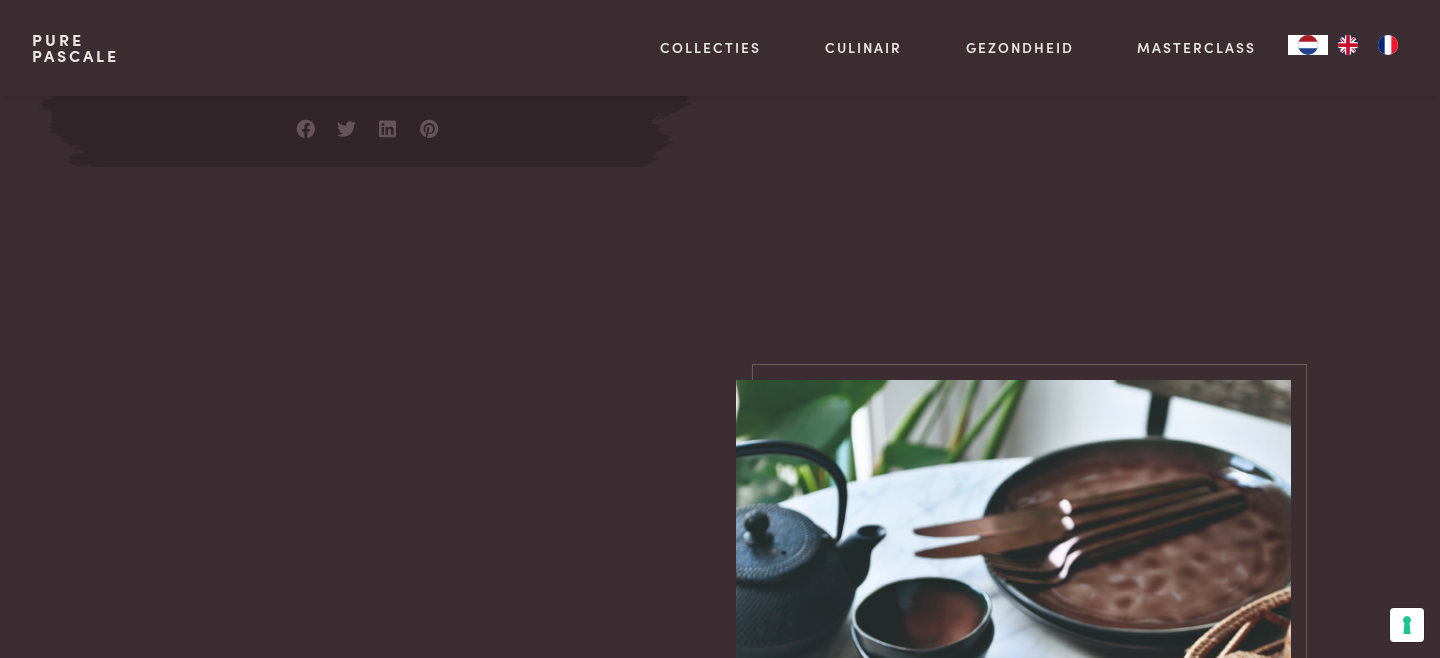 copy on "Ingrediënten
Voor 6 stuks    Basis 5 eieren 30 g room    Vulling 60 g broccoliroosjes 20 g verse kruiden: dille, bieslook, bladpeterselie … 1 tomaat    Afwerking 1 plakje zalm 1 plakje ham feta    Nodig: een bakblik of siliconen bakvorm met voorgevormde vormpjes    Bestel online         Pagina delen
Bereiding
Snijd de broccoliroosjes heel fijn, gebruik enkel de roosjes. Snijd de tomaat in kwarten, verwijder het sap en de zaadjes. Snijd het vruchtvlees in blokjes. Meng met de broccoli en giet er een eetlepel olijfolie bij, kruid met peper en zout.    Klop de eieren los samen met de room. Kruid met een beetje zout en peper. Snijd de kruiden fijn.    Verwarm de oven voor op 180 °C. Verdeel de groenten over alle vormpjes. Verdeel de feta over 2 vormpjes, de zalm over 2 vormpjes en de ham over 2 vormpjes. Verdeel er nu de verse kruiden over. Eindig met nog wat feta, zalm en ham in de respec..." 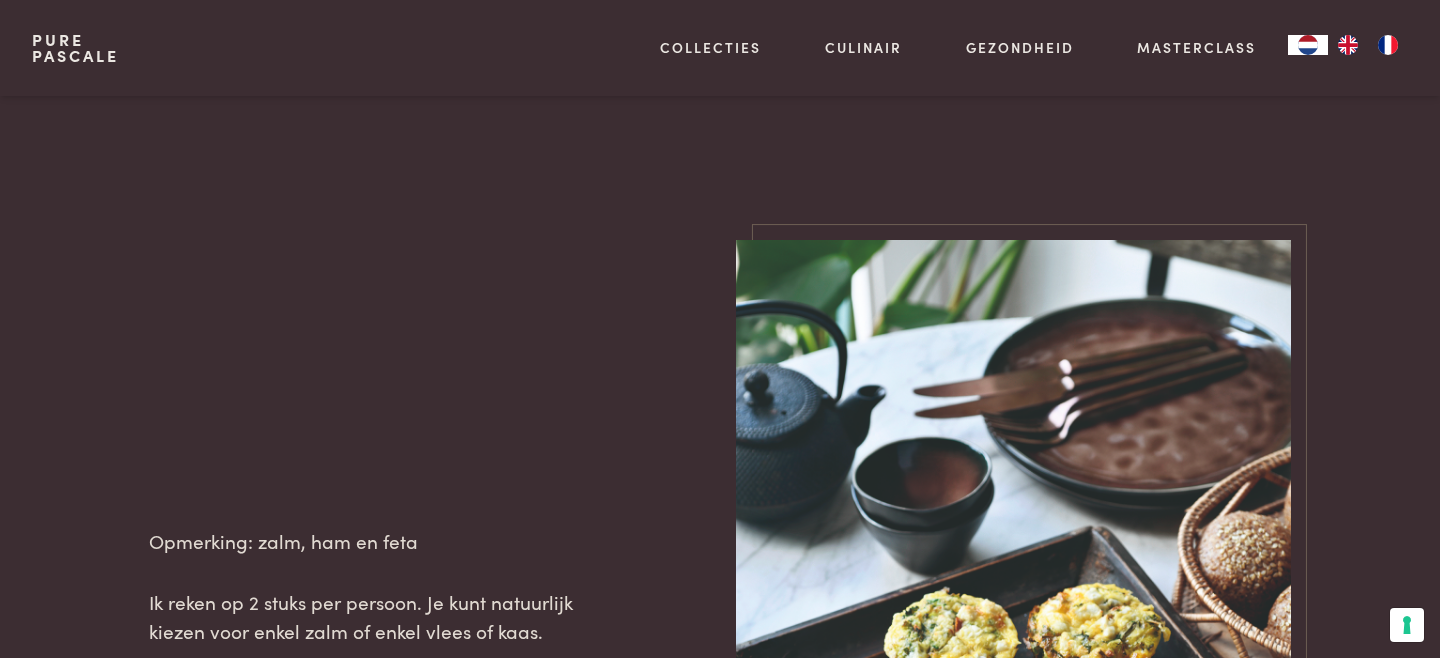 scroll, scrollTop: 2109, scrollLeft: 0, axis: vertical 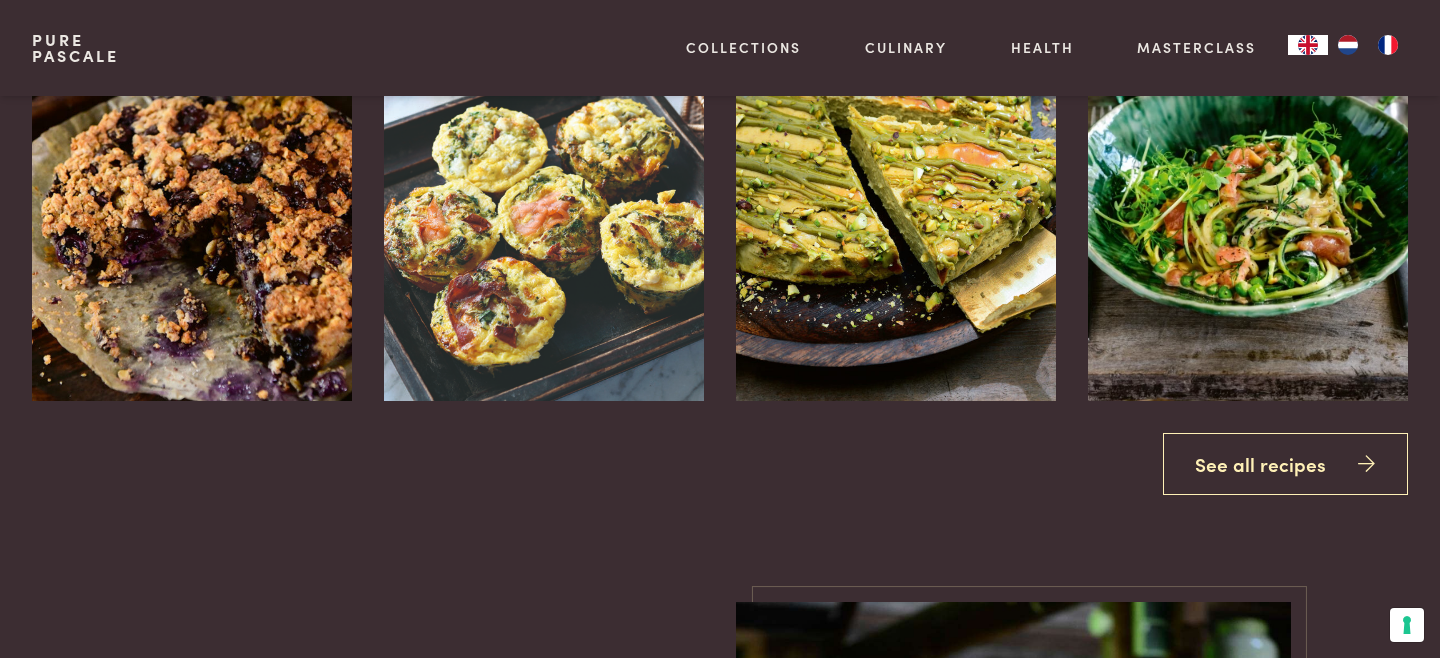 click on "Recipes
Blissful oatmeal chocolate cake
Creative breakfast eggs (keto)
Cheesecake with pistachios
Courgettini hollandaise with smoked salmon and peas (keto)
See all recipes" at bounding box center [720, 148] 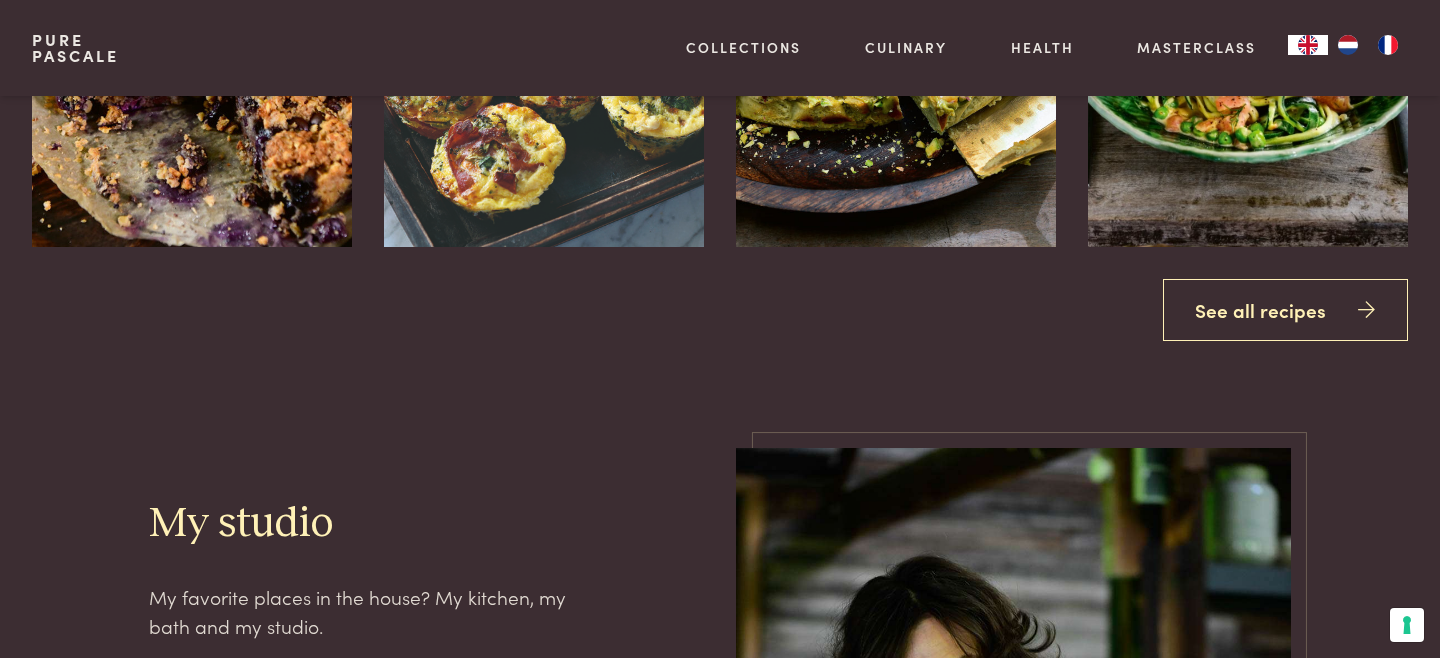 scroll, scrollTop: 2459, scrollLeft: 0, axis: vertical 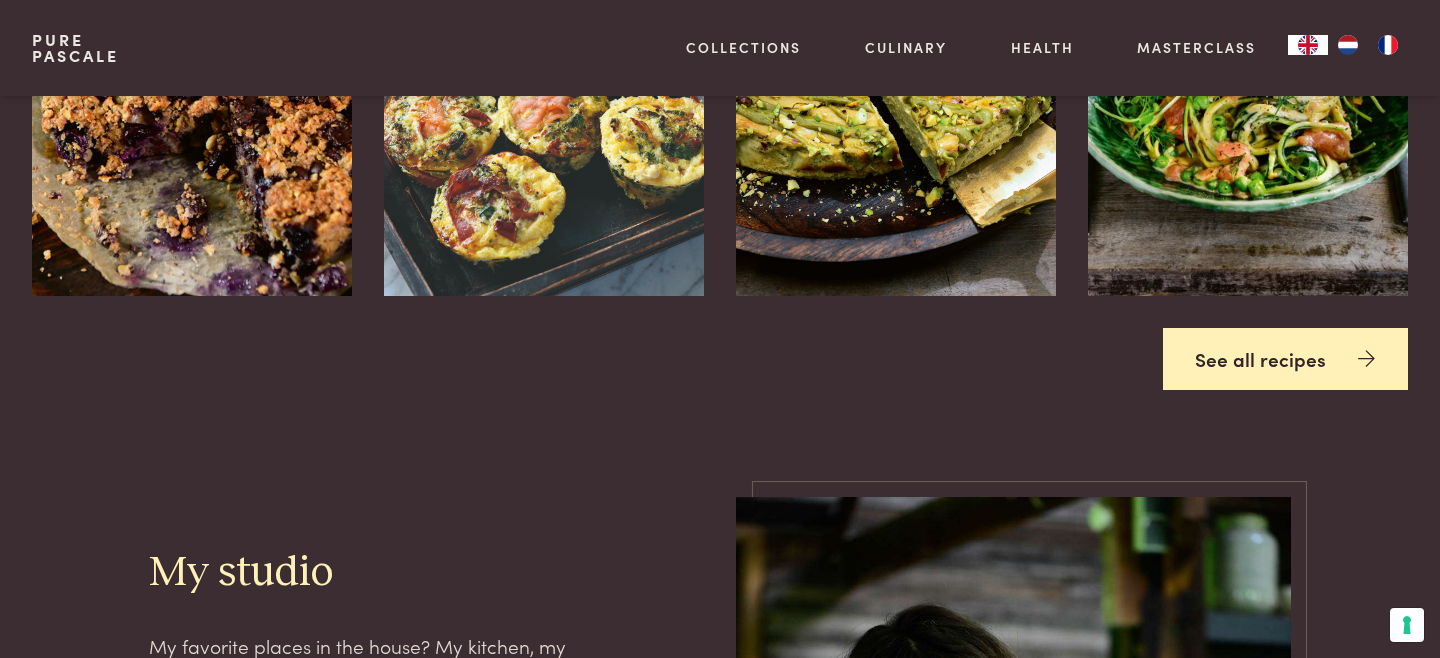 click on "See all recipes" at bounding box center [1286, 359] 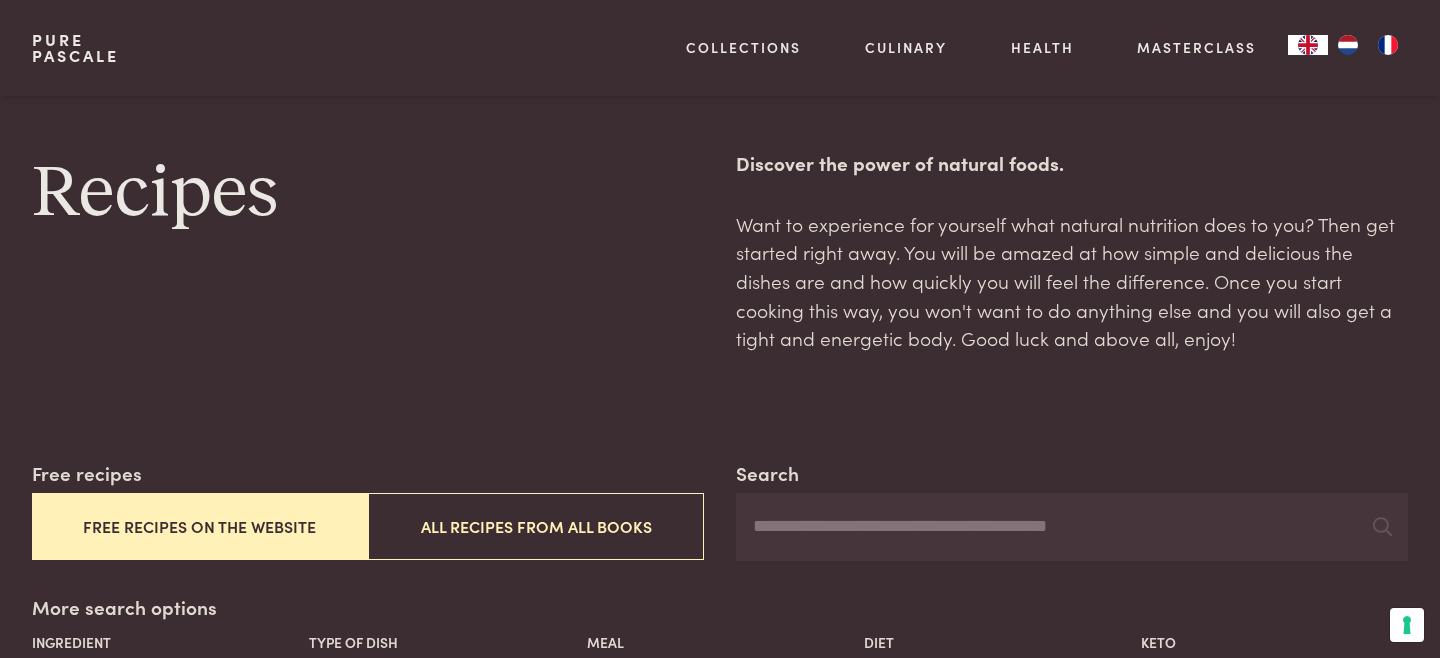 scroll, scrollTop: 490, scrollLeft: 0, axis: vertical 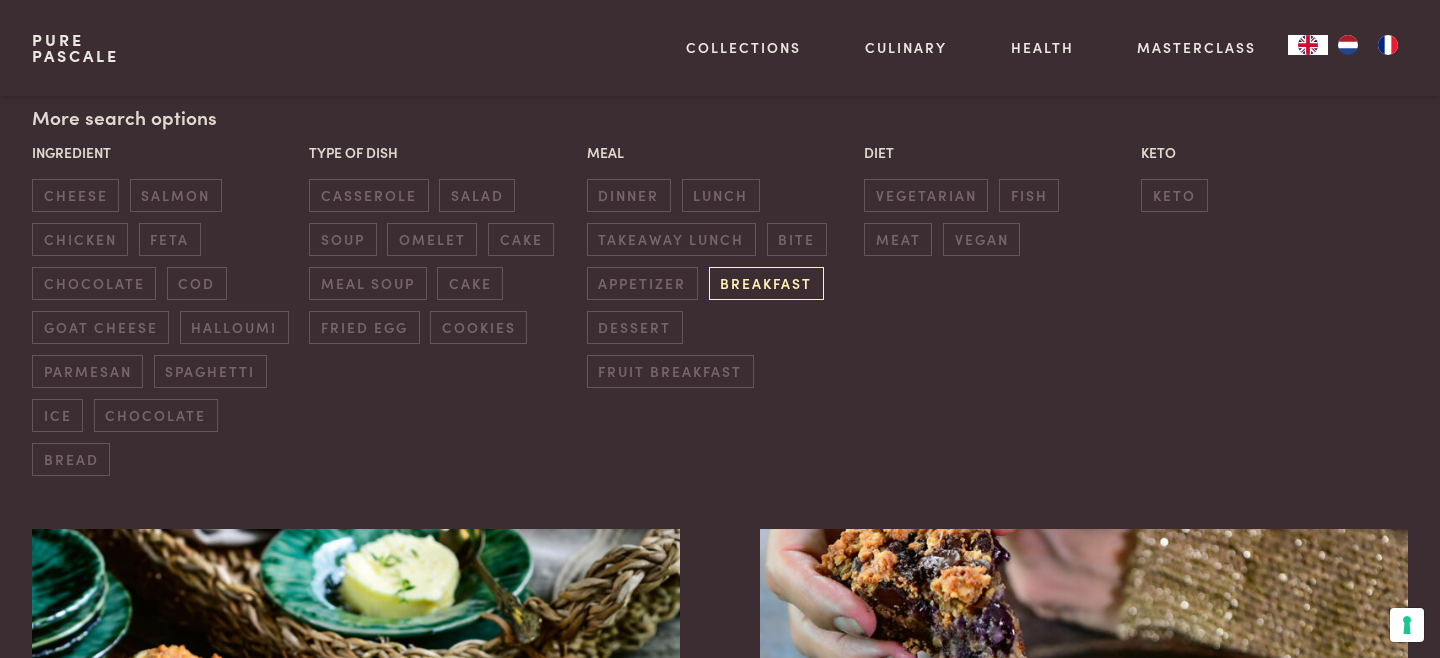 click on "breakfast" at bounding box center [766, 283] 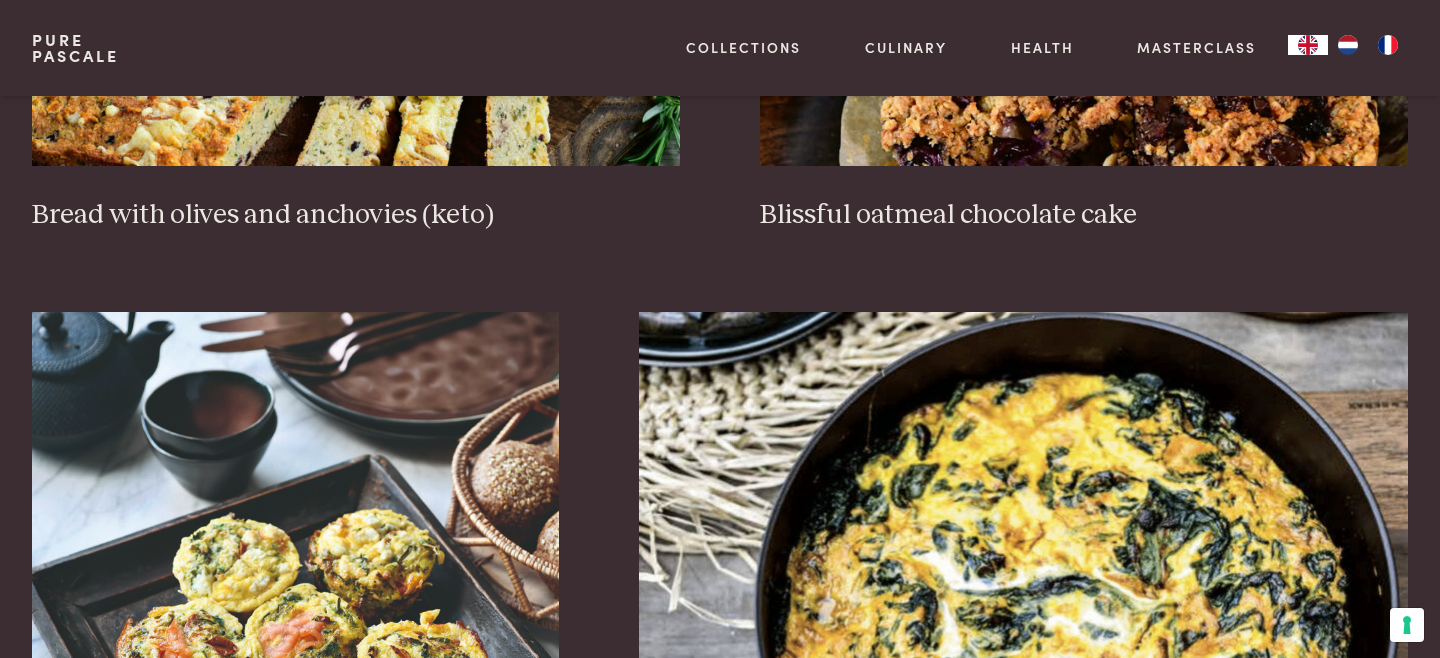 scroll, scrollTop: 1252, scrollLeft: 0, axis: vertical 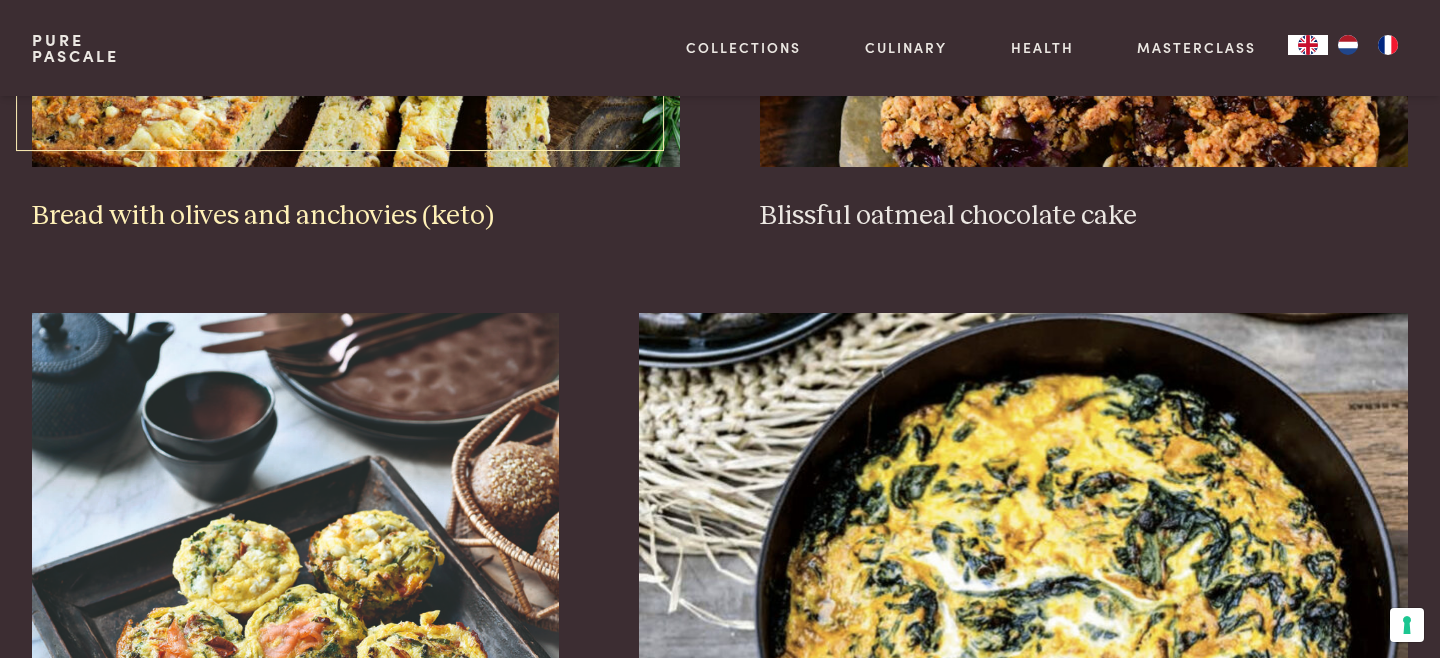 click on "Bread with olives and anchovies (keto)" at bounding box center (356, 216) 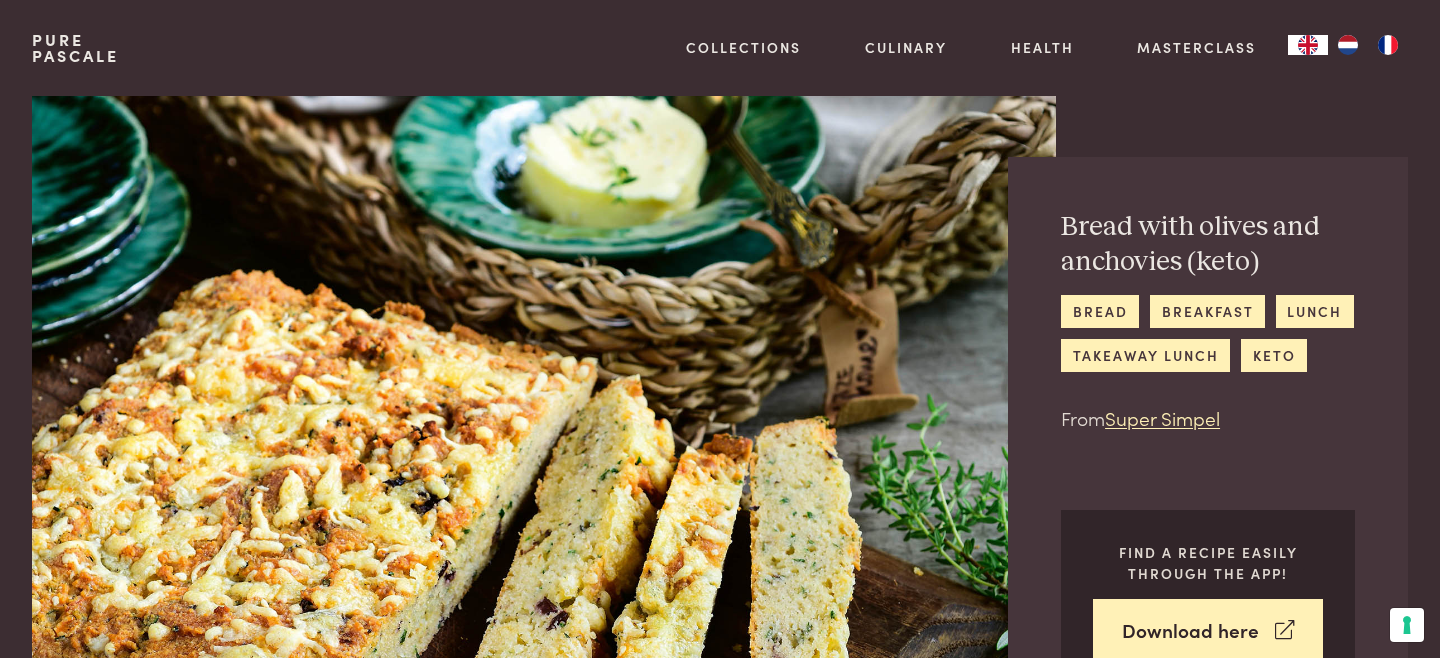 scroll, scrollTop: 0, scrollLeft: 0, axis: both 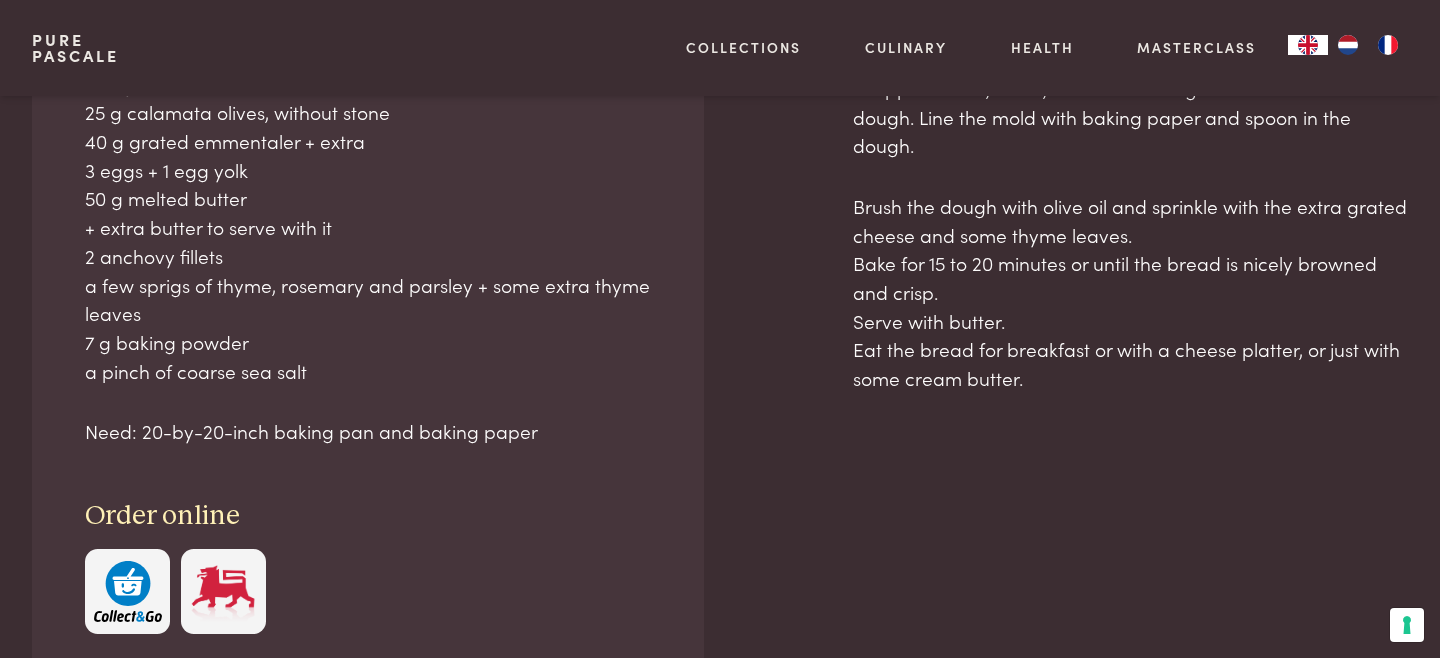click at bounding box center (1348, 45) 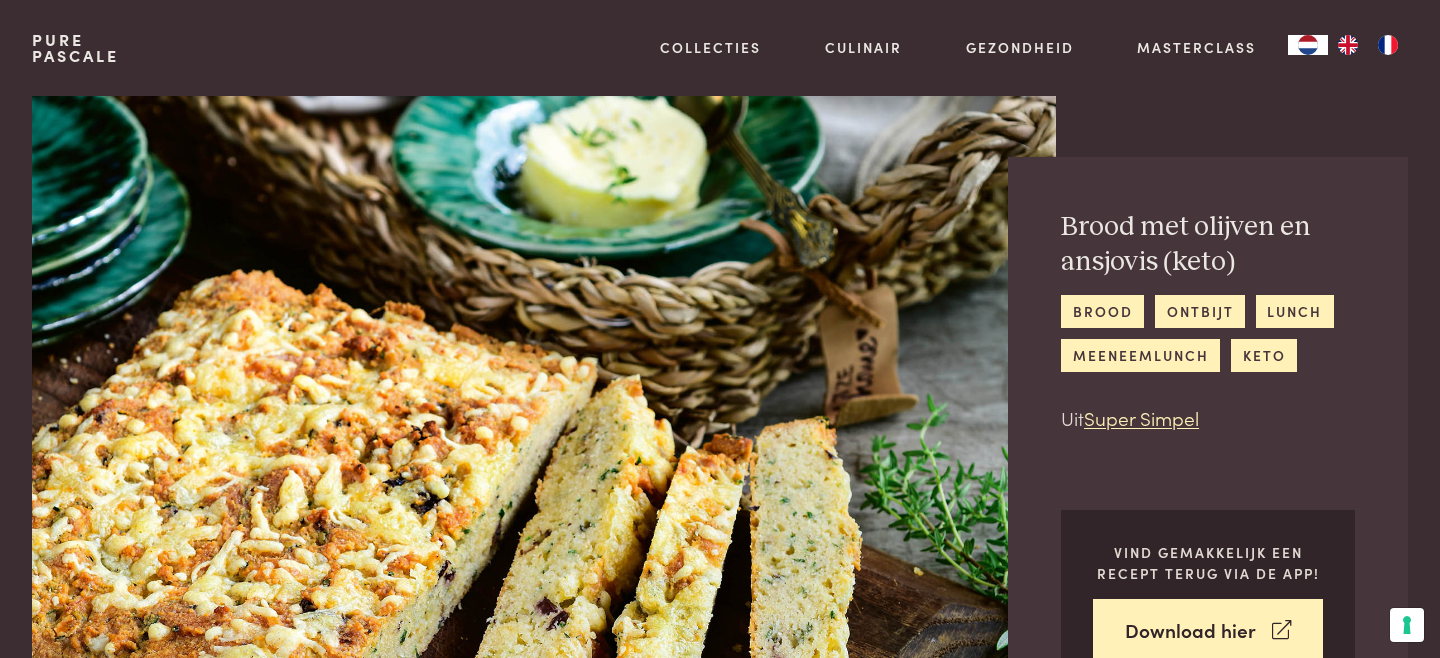 scroll, scrollTop: 0, scrollLeft: 0, axis: both 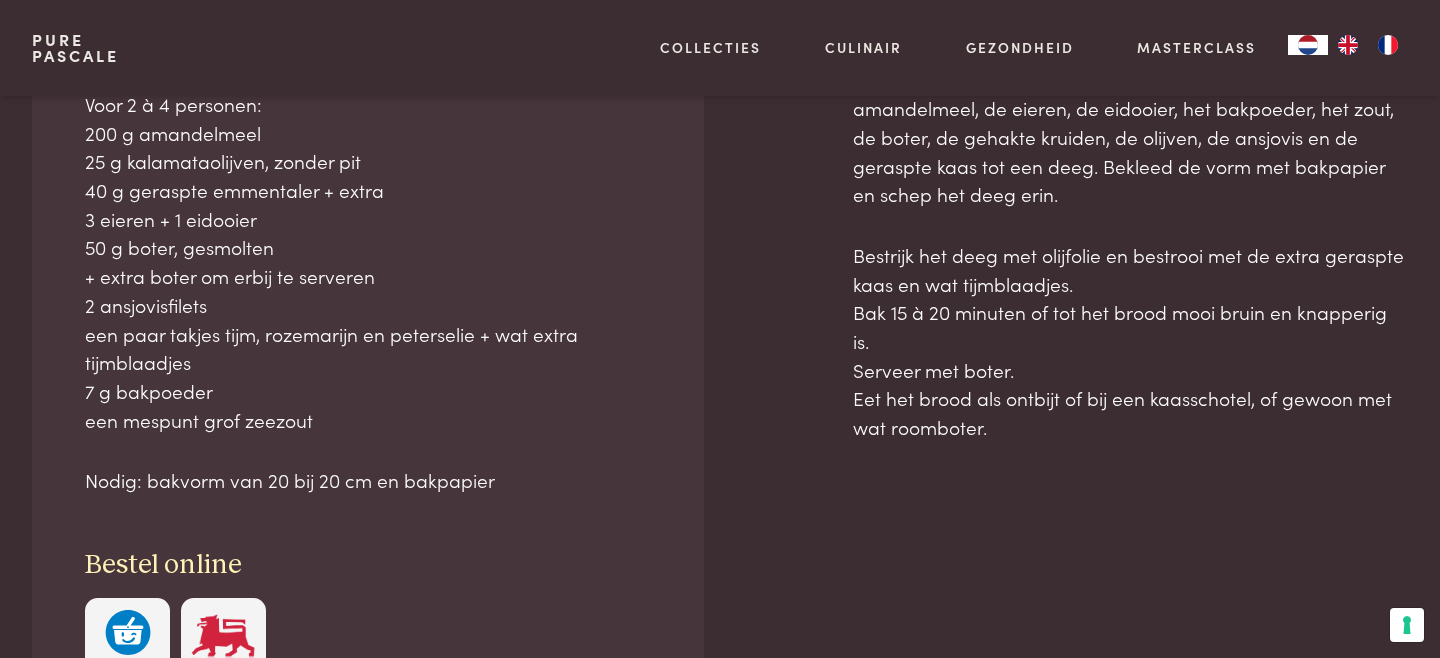 click on "Naar overzicht recepten" at bounding box center (171, -77) 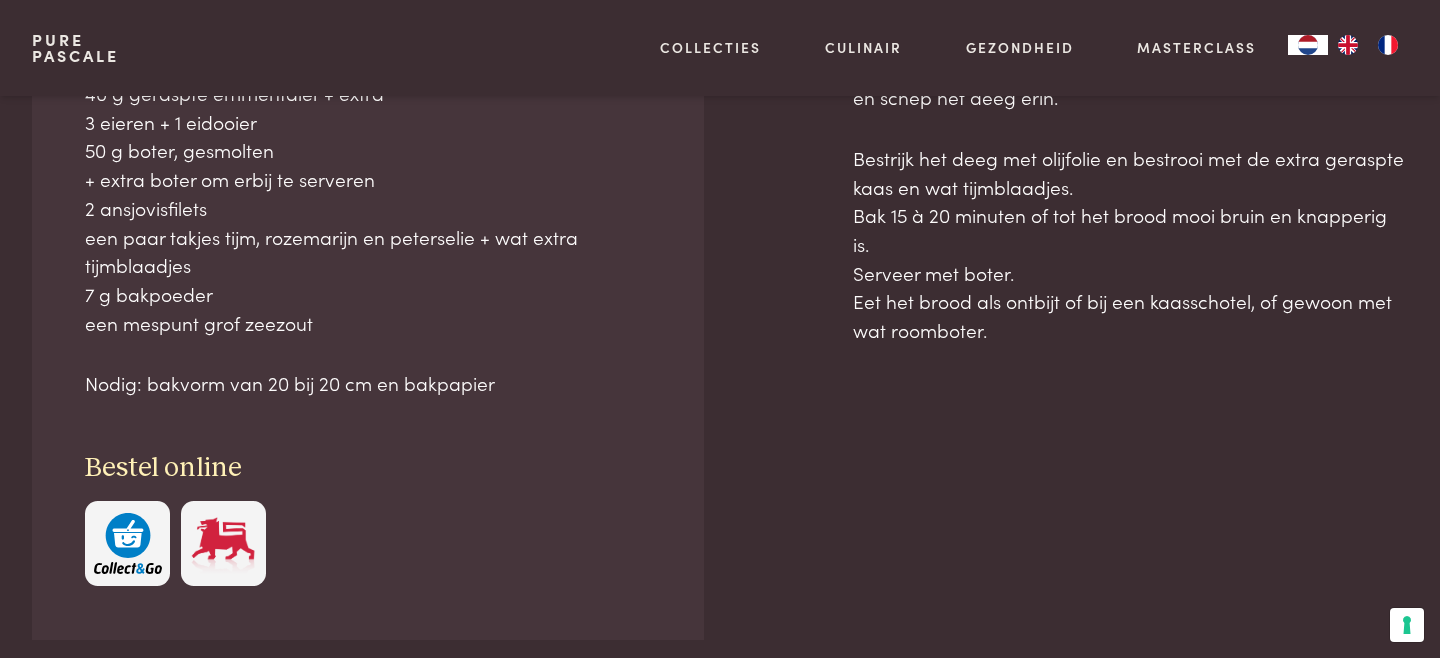 scroll, scrollTop: 1102, scrollLeft: 0, axis: vertical 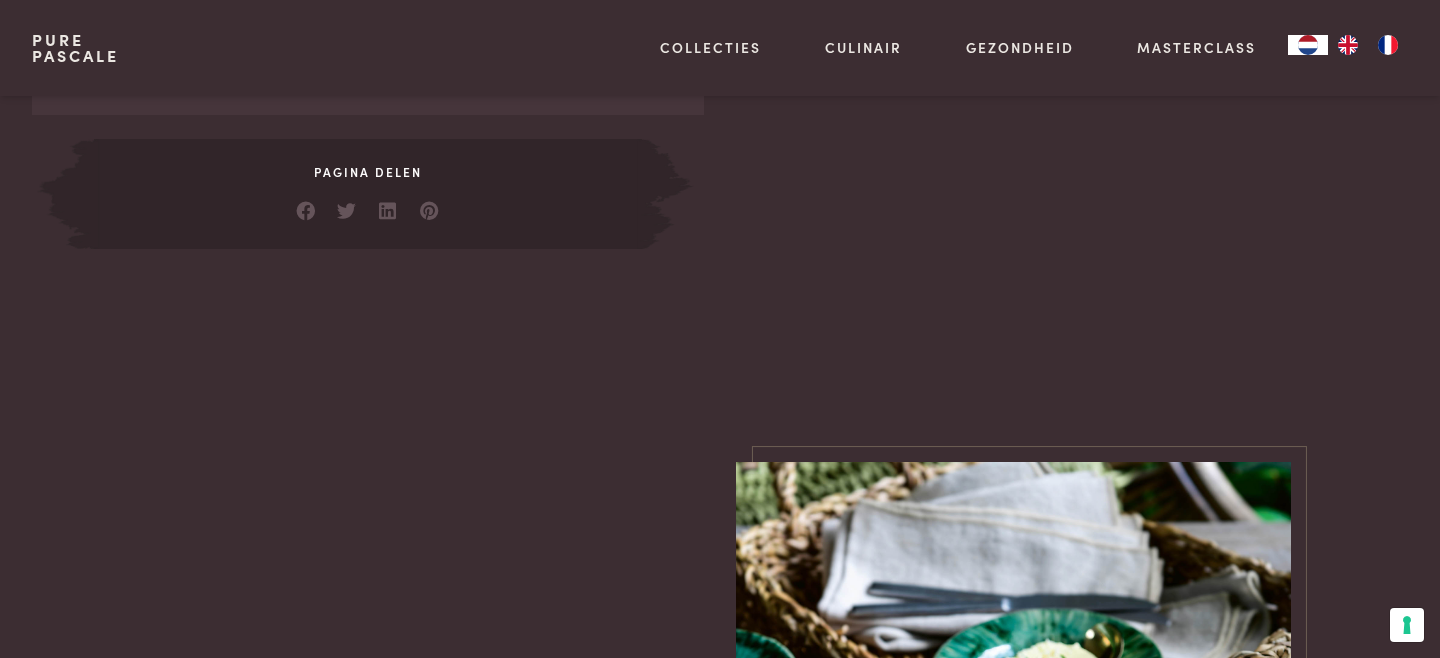 drag, startPoint x: 92, startPoint y: 398, endPoint x: 1328, endPoint y: 500, distance: 1240.2015 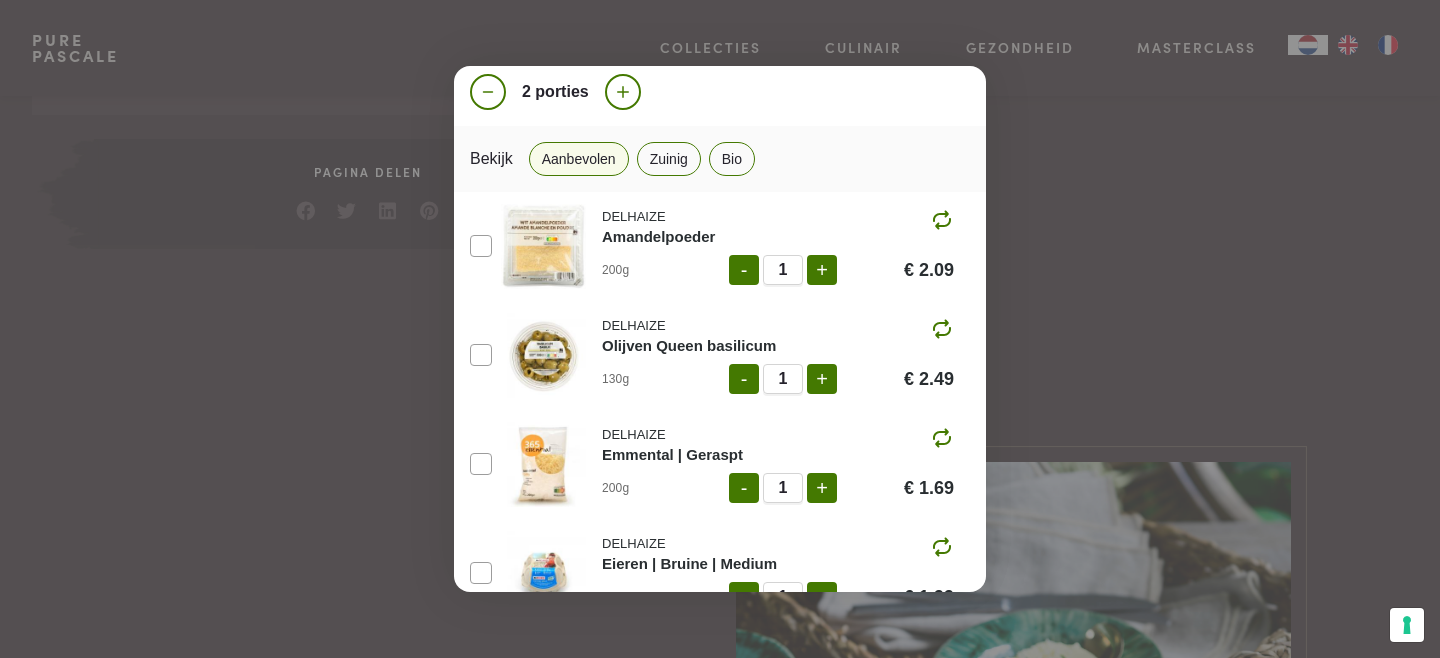 scroll, scrollTop: 57, scrollLeft: 0, axis: vertical 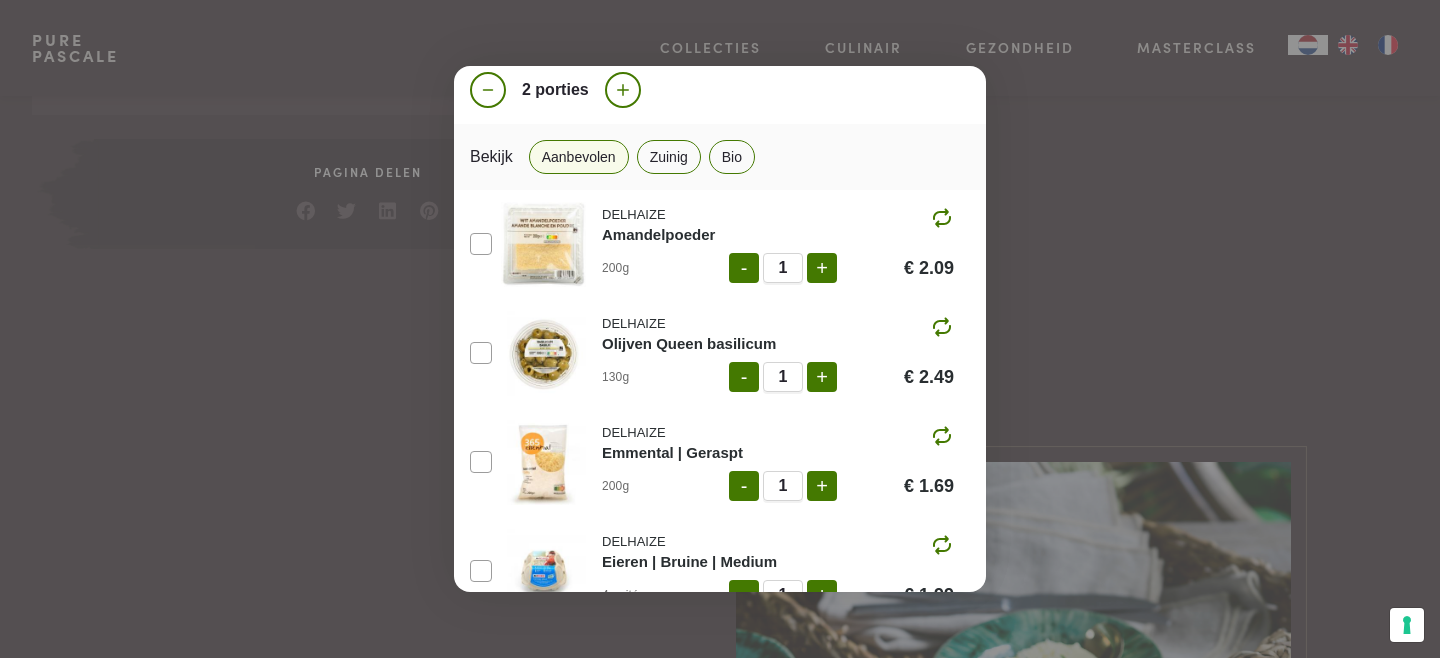 click on "Ingrediënten toevoegen aan je winkelmandje 2 porties Bekijk Aanbevolen Zuinig Bio DELHAIZE Amandelpoeder 200g - 1 + € 2.09 DELHAIZE Olijven Queen basilicum 130g - 1 + € 2.49 DELHAIZE Emmental | Geraspt 200g - 1 + € 1.69 DELHAIZE Eieren | Bruine | Medium 4 unités - 1 + € 1.99 DELHAIZE Eieren | Bruine | Medium 4 unités - 1 + € 1.99 Paysan Breton Boter | Gezouten 125g - 1 + € 2.59 DELHAIZE Ansjovis | Reepjes | Olijfolie 30g - 1 + € 1.55 DELHAIZE Tijm | Verpakt 20g - 1 + € 1.49 DELHAIZE Rozemarijn | Verpakt 20g - 1 + € 1.55 DELHAIZE Kruiden | Peterselie | Bio 8g - 1 + € 1.09 Dr. Oetker Gist droog 28g - 1 + € 2.89 DELHAIZE Zout | Cuisine 1kg - 1 + € 0.35 DELHAIZE Melkerijboter 250g - 1 + € 2.15 Totaal : € 22.36 De totale kosten zijn exclusief eventuele kortingen. Winkelmandje weerspiegelt toegepaste promoties. 13 producten toevoegen aan mandje" at bounding box center [720, 329] 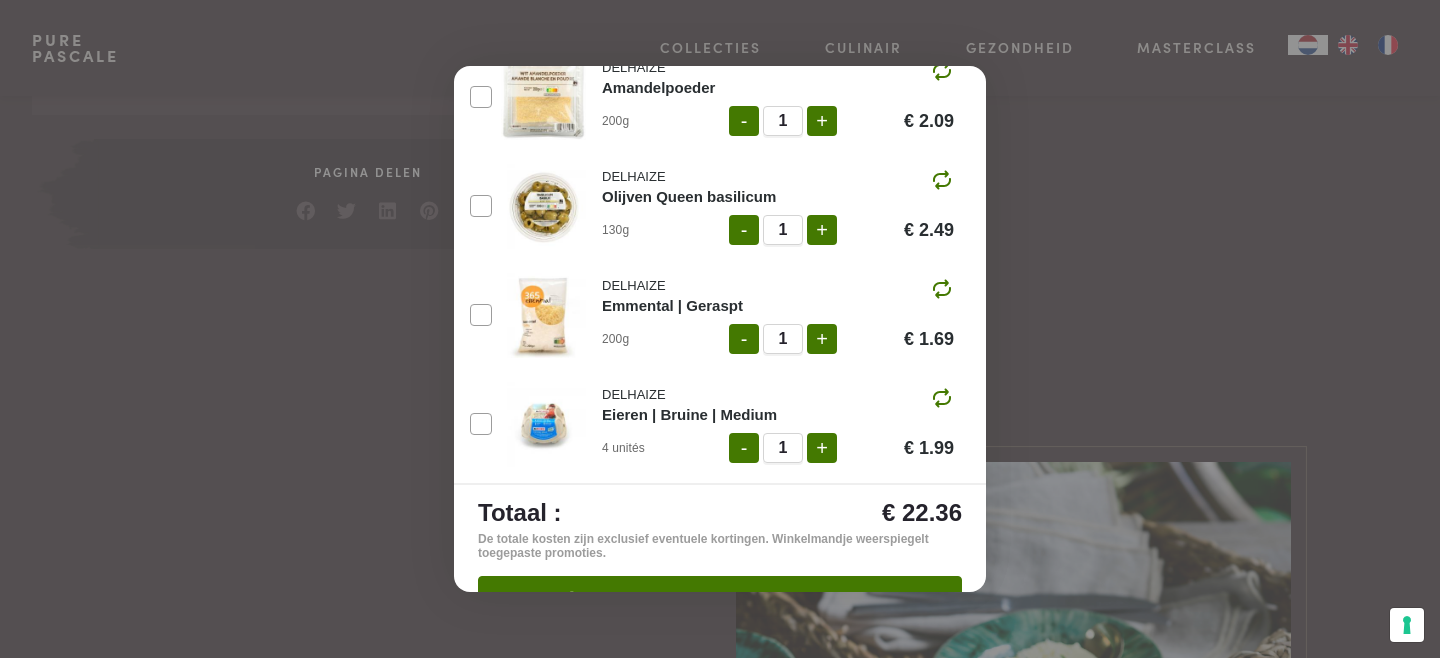 scroll, scrollTop: 208, scrollLeft: 0, axis: vertical 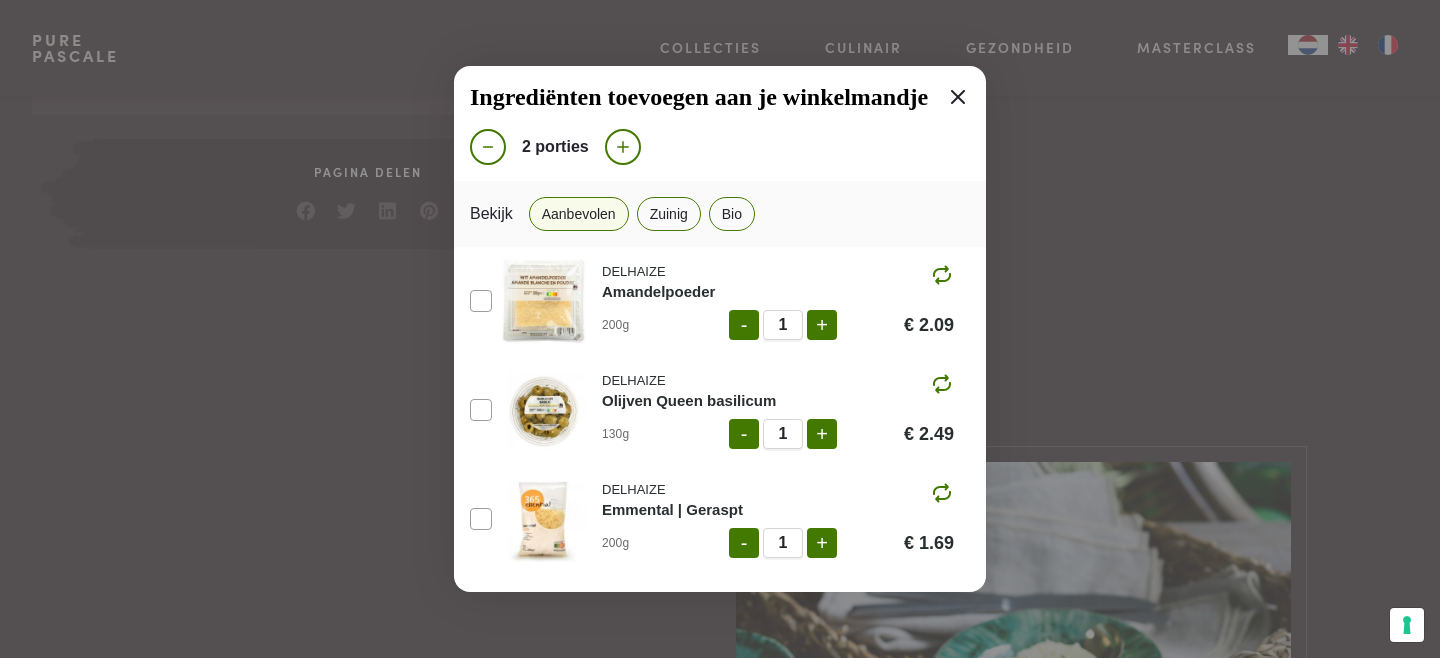 click 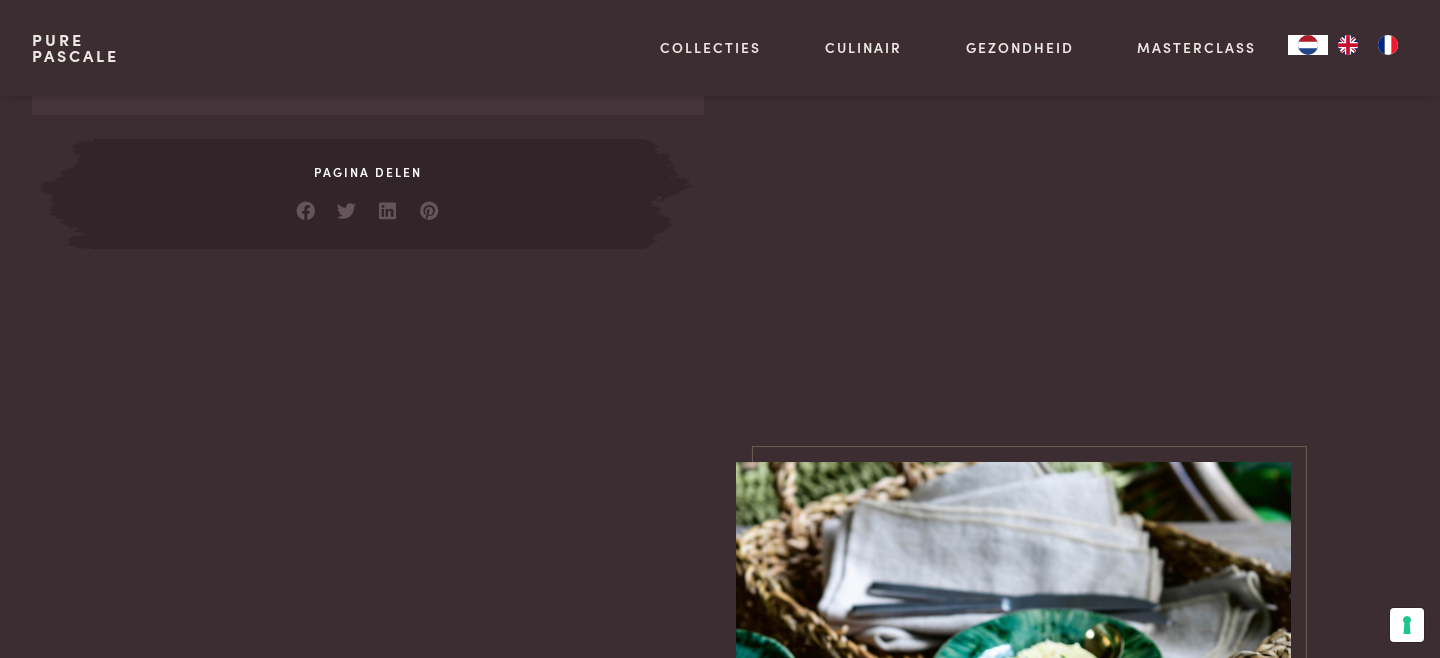click at bounding box center (128, 18) 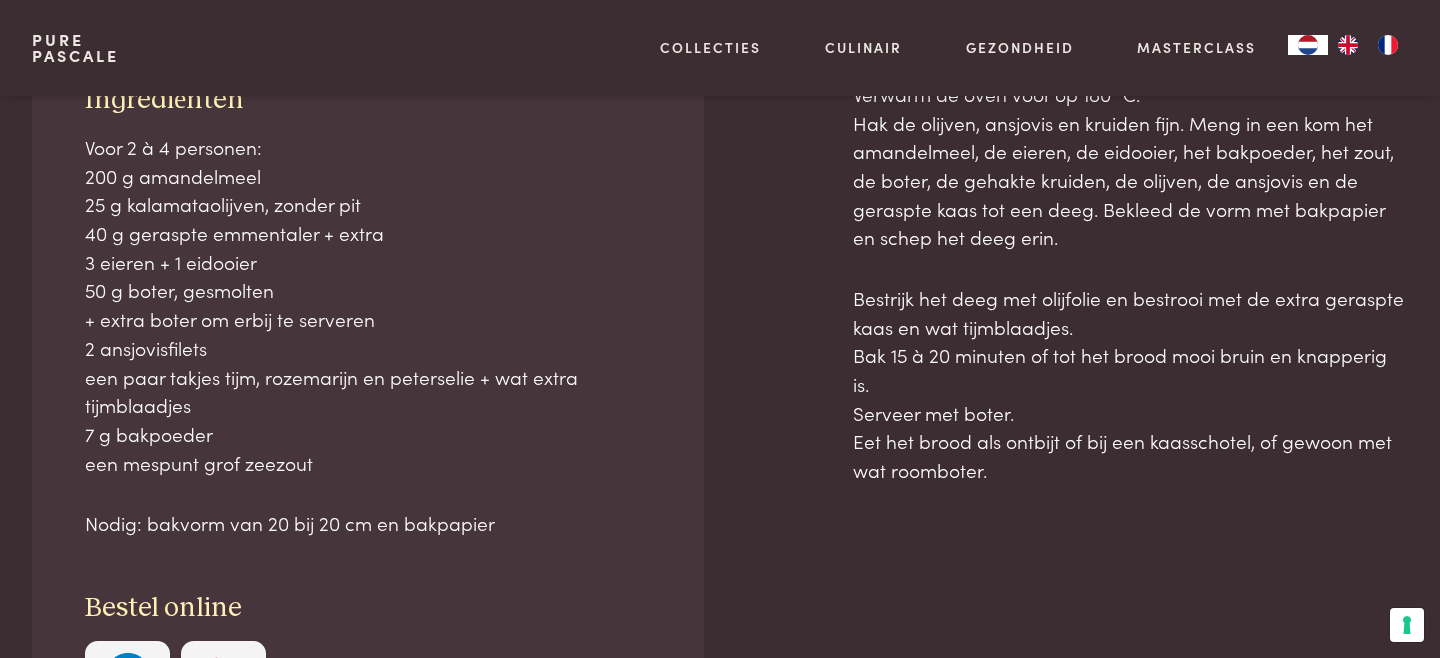 scroll, scrollTop: 960, scrollLeft: 0, axis: vertical 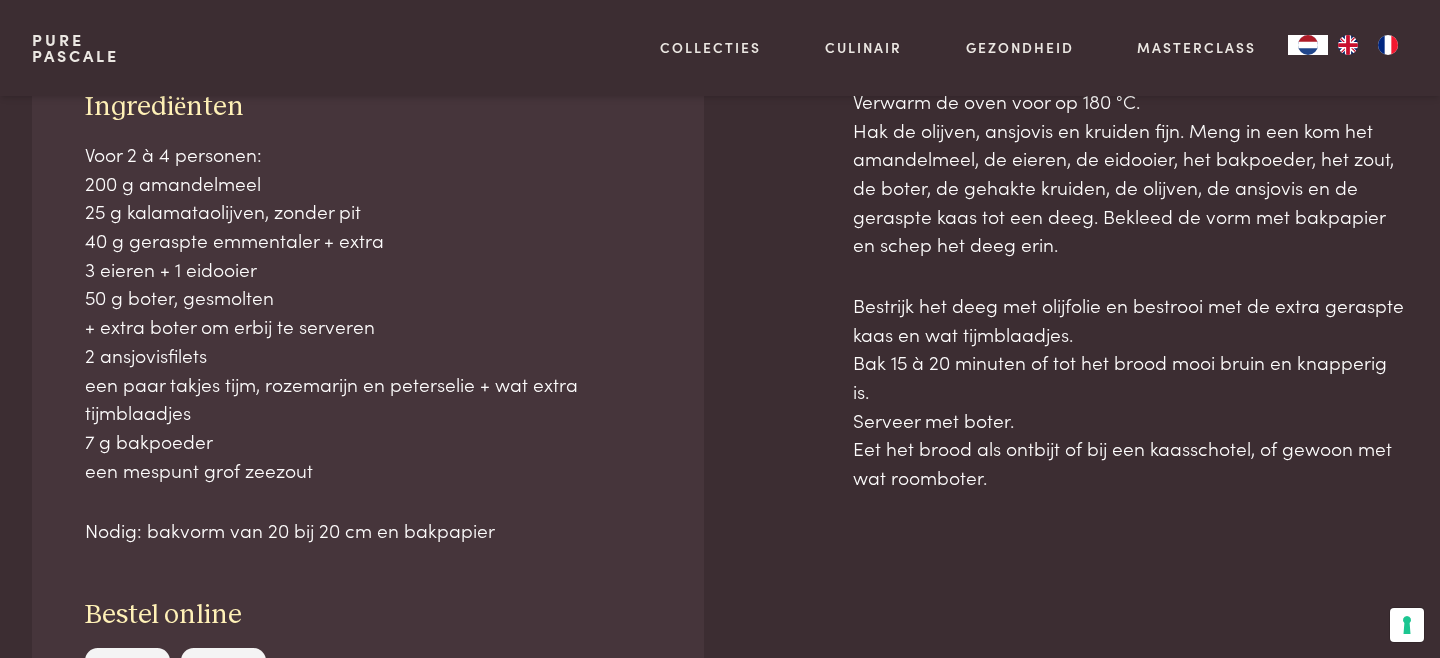 click on "Naar overzicht recepten" at bounding box center [171, -27] 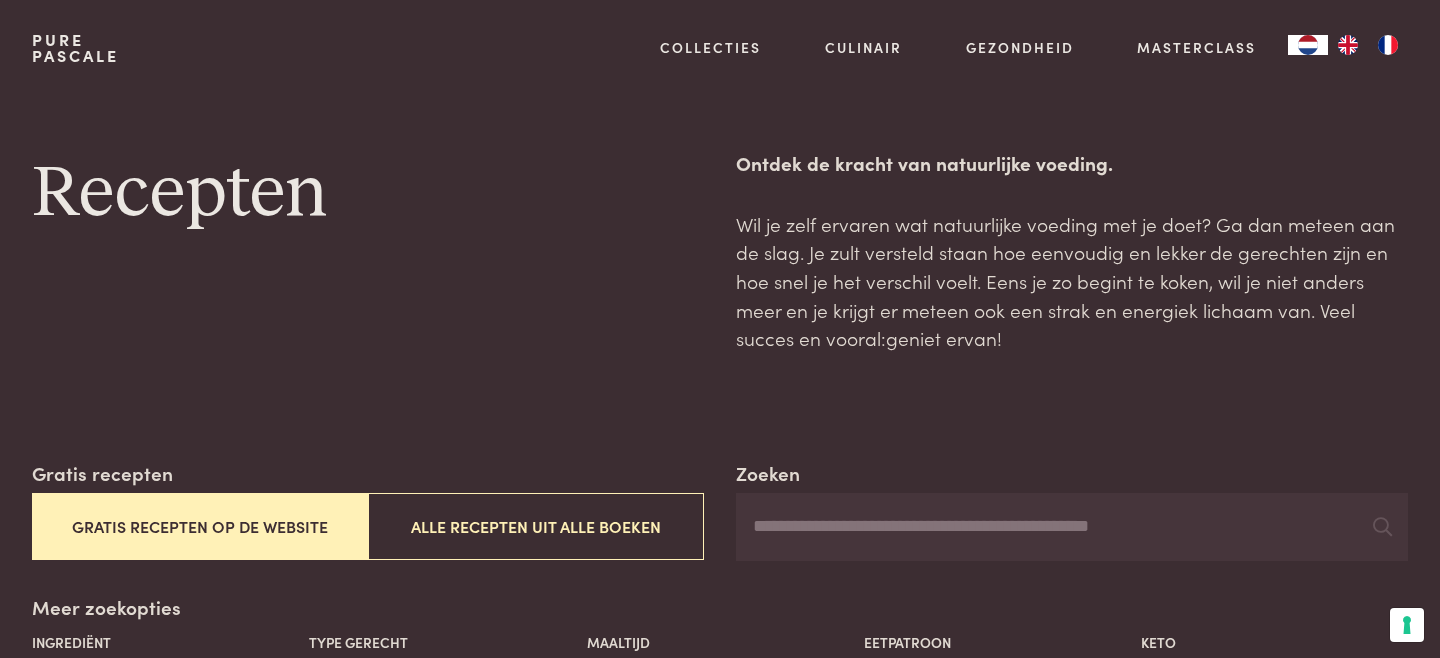 scroll, scrollTop: 0, scrollLeft: 0, axis: both 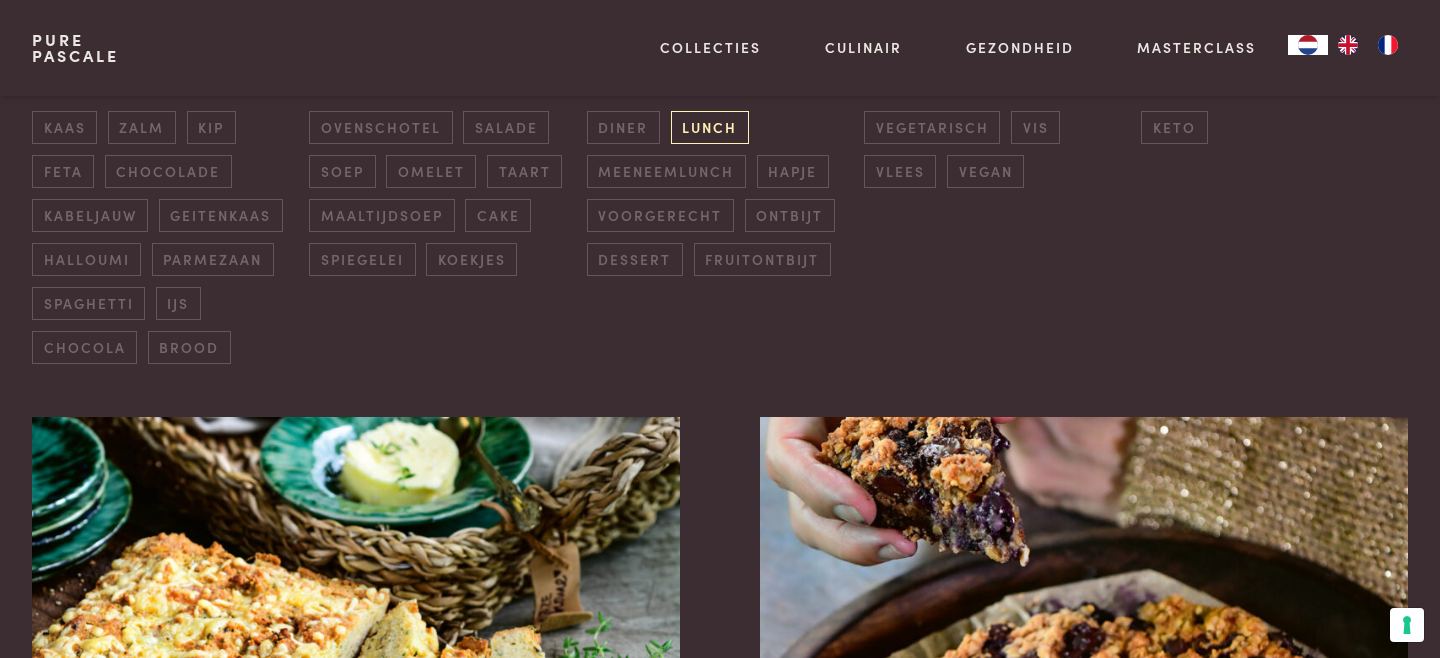 click on "lunch" at bounding box center [710, 127] 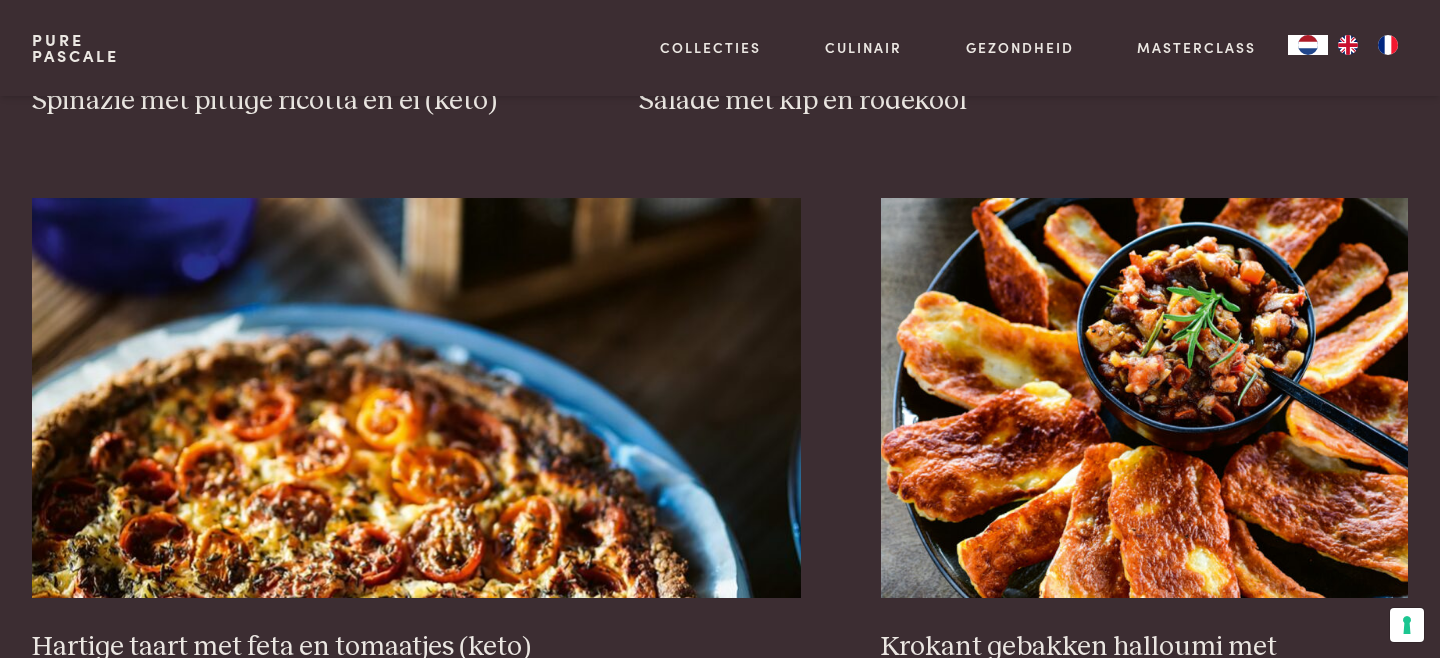 scroll, scrollTop: 1866, scrollLeft: 0, axis: vertical 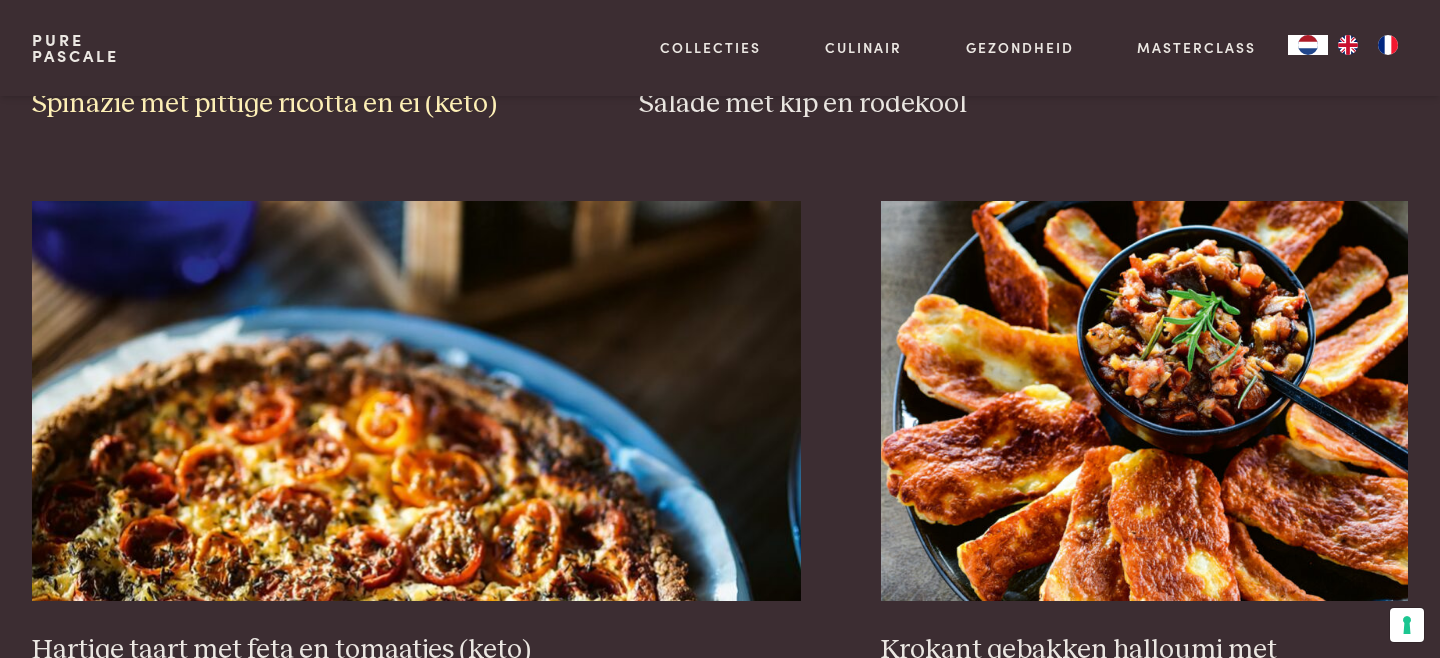 click at bounding box center [295, -145] 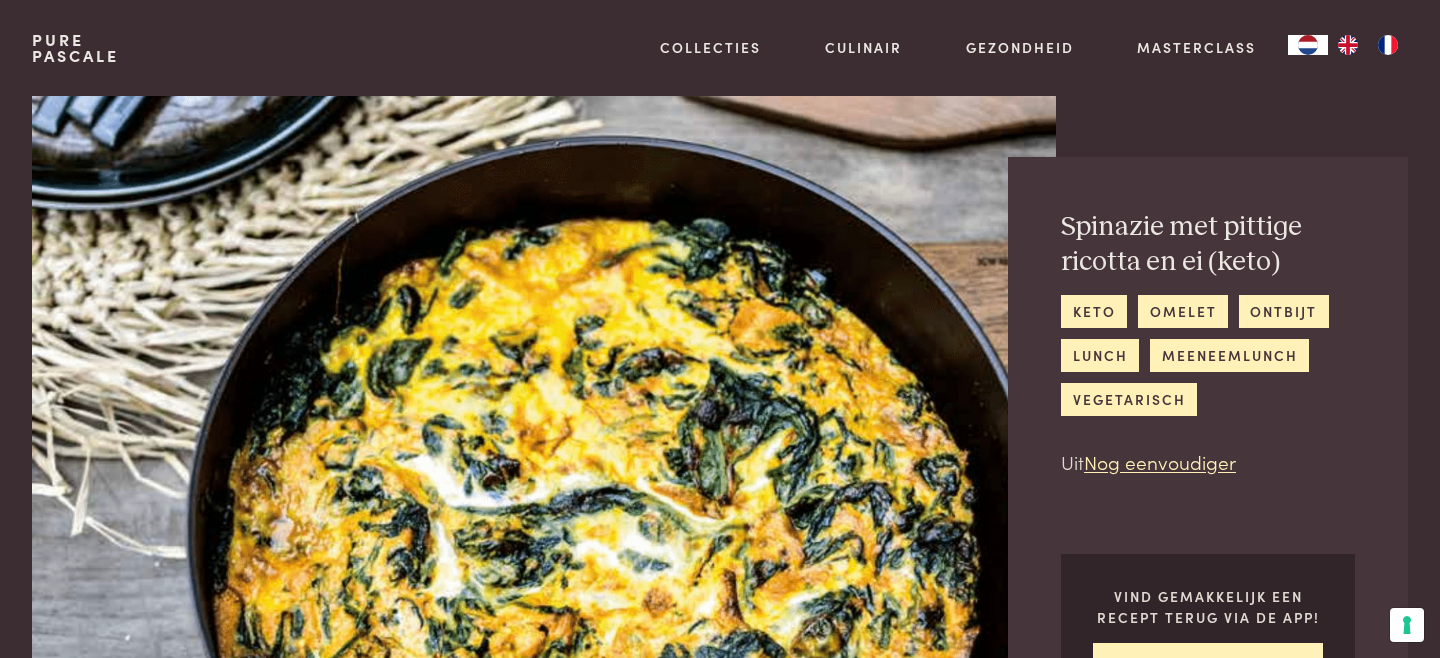 scroll, scrollTop: 0, scrollLeft: 0, axis: both 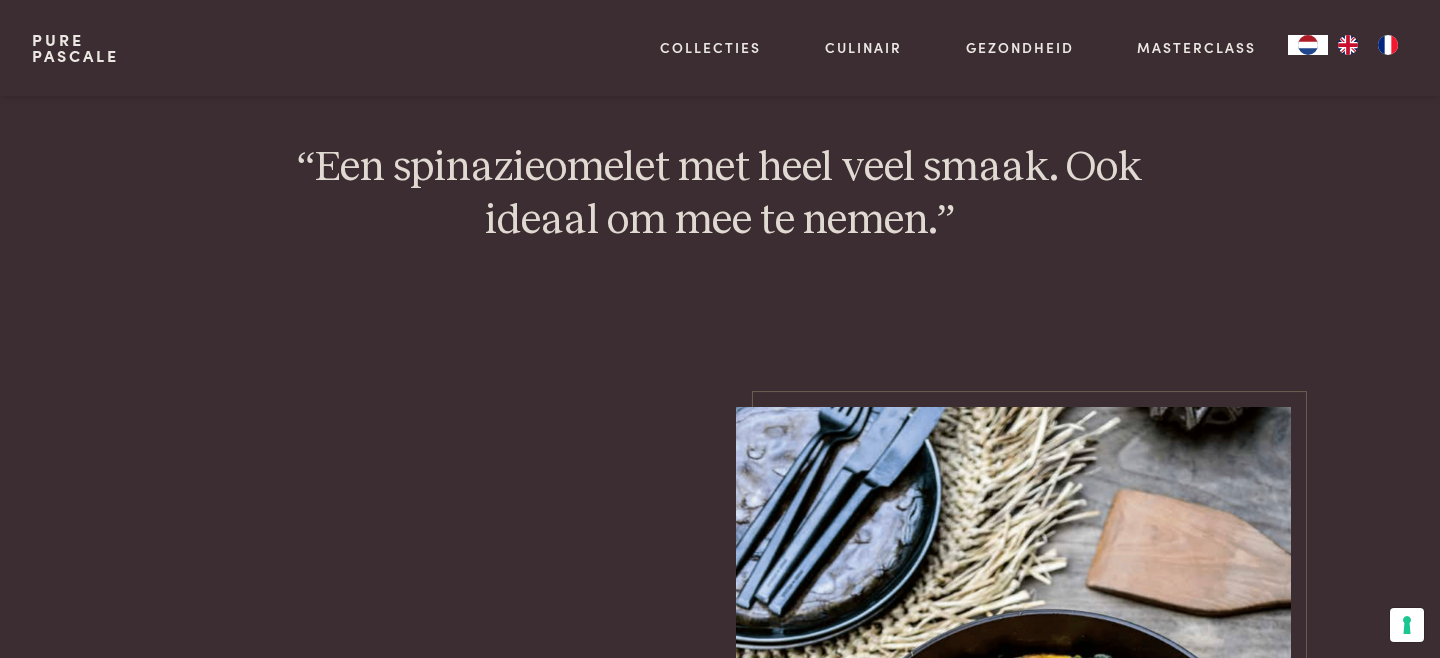 drag, startPoint x: 93, startPoint y: 346, endPoint x: 1163, endPoint y: 220, distance: 1077.3932 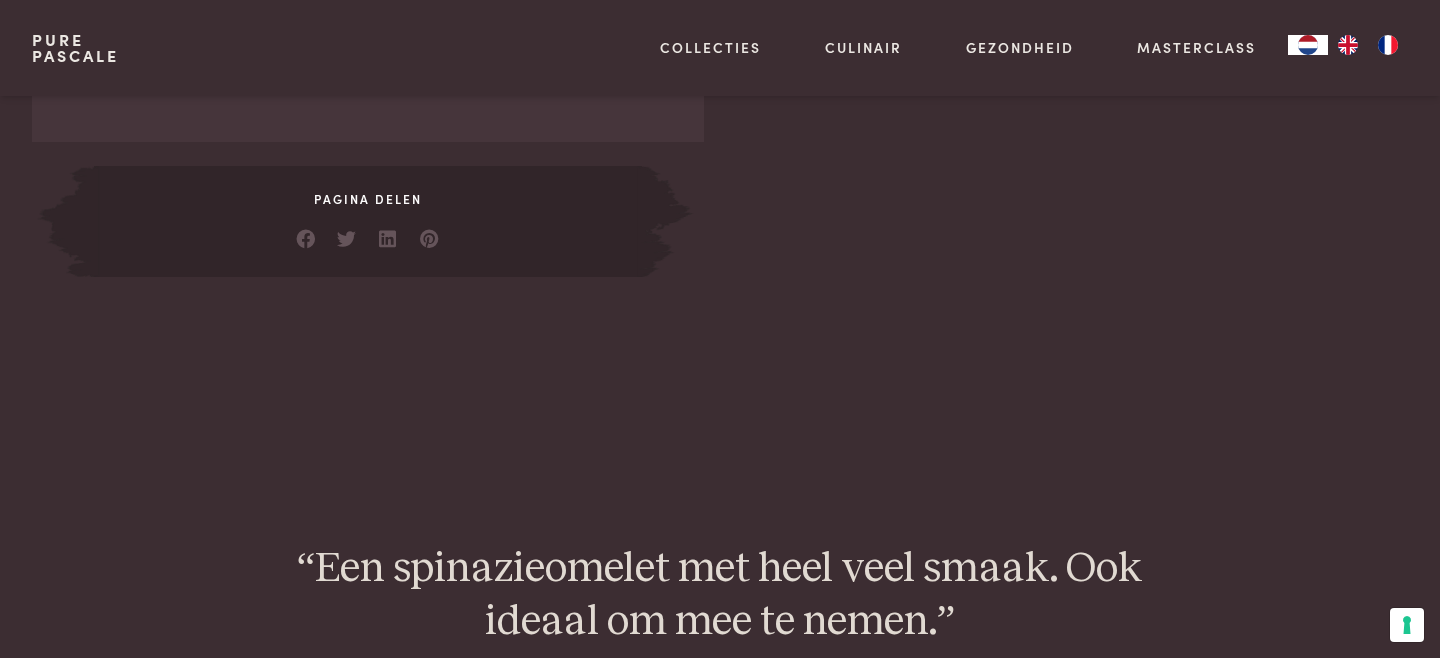 scroll, scrollTop: 1351, scrollLeft: 0, axis: vertical 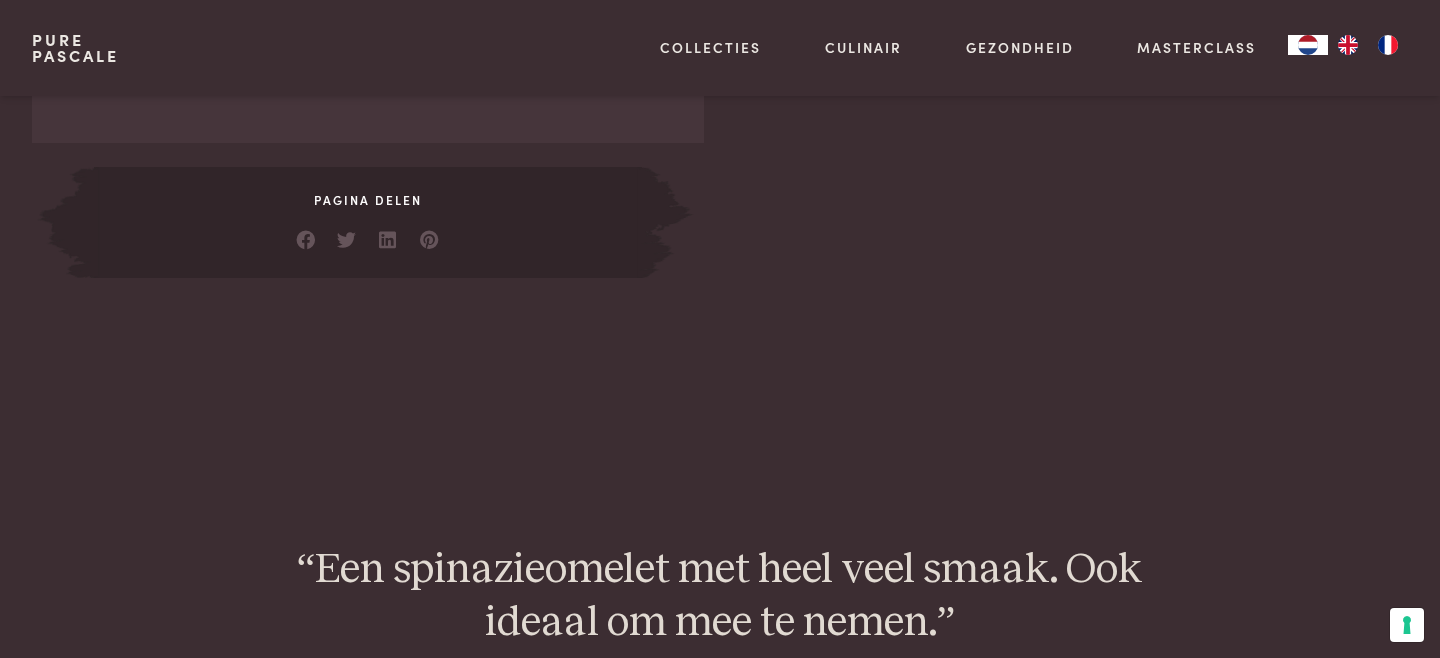 copy on "Ingrediënten
400 g spinazie
200 g ricotta
3 eieren
3 el rode currypasta   Bestel online         Pagina delen
Bereiding
Verwarm de oven voor op 200 °C.
Stoof de spinazie in een kookpot die ook in de oven kan.
Meng de ricotta met de rode currypasta.
Roer dit ricottamengsel zorgvuldig door de geslonken spinazie.
Roer de eieren los en meng kort door de spinazie, zodat niet alle spinazie met ei bedekt is.
Laat 2 minuten op het vuur staan en zet de pan vervolgens 5 minuten in de oven." 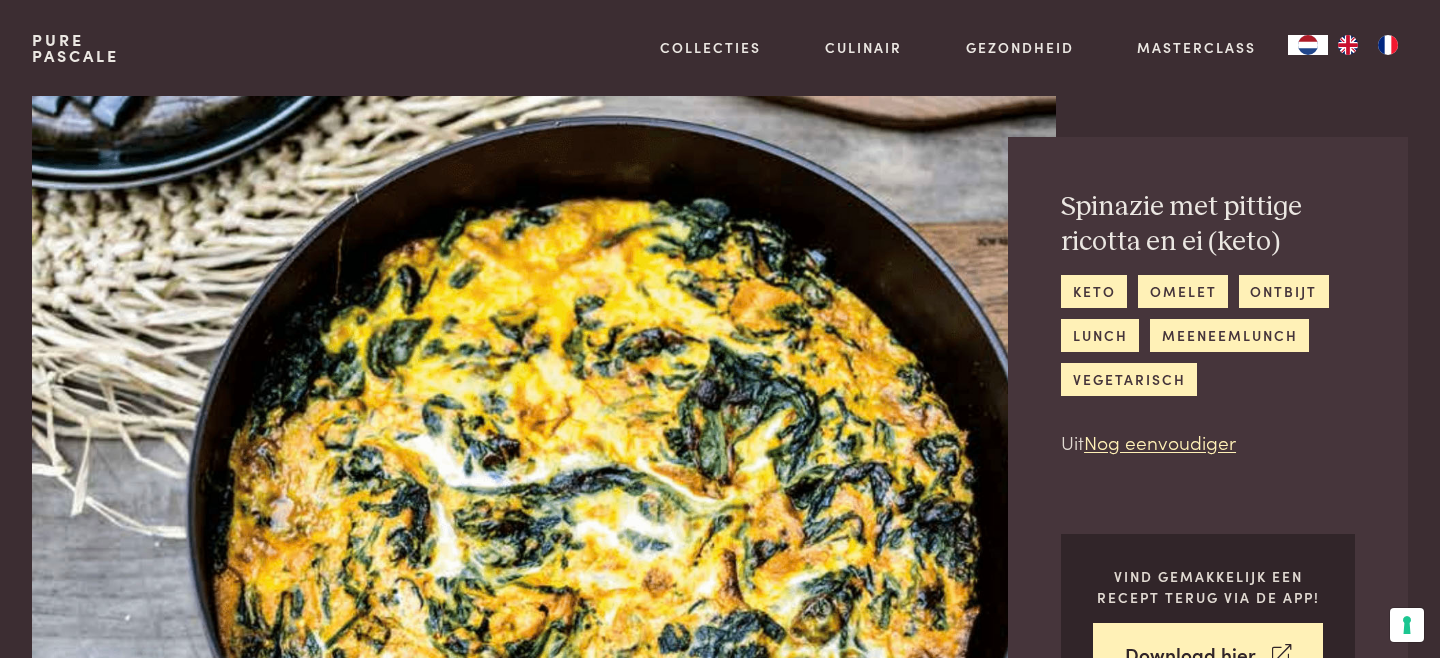 scroll, scrollTop: 0, scrollLeft: 0, axis: both 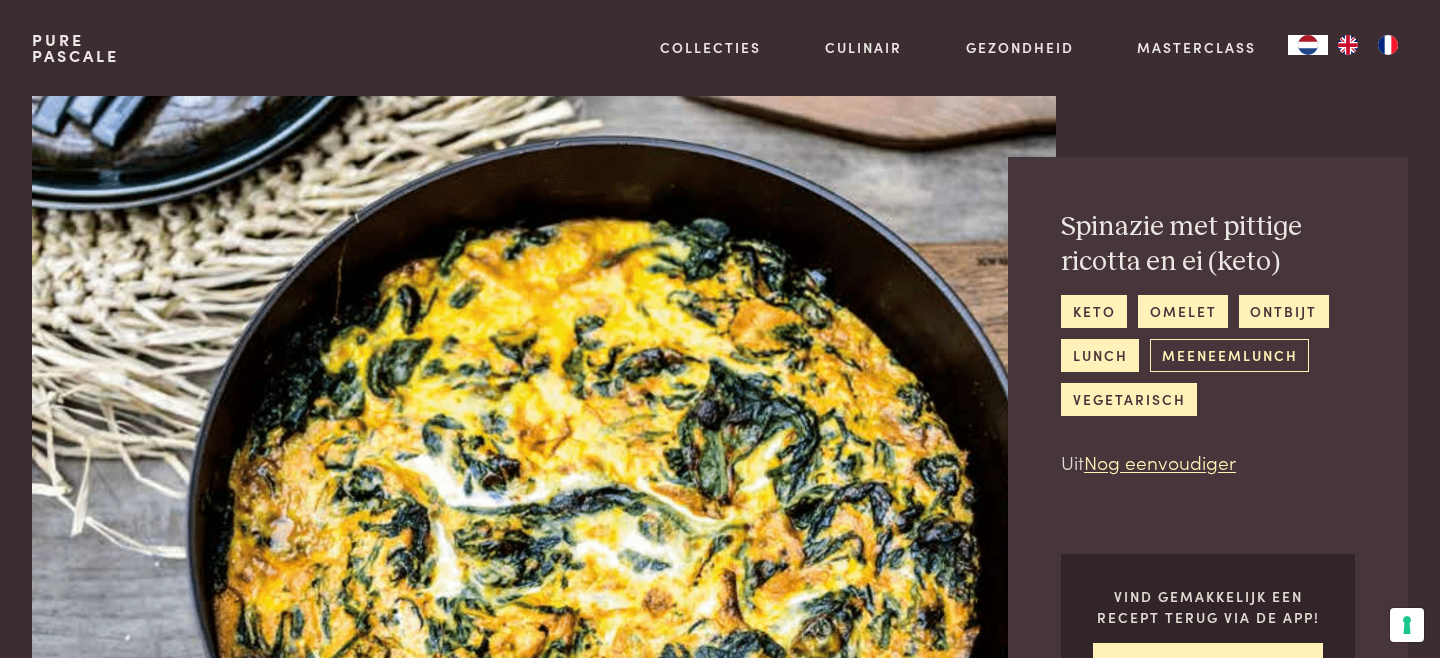 click on "meeneemlunch" at bounding box center (1229, 355) 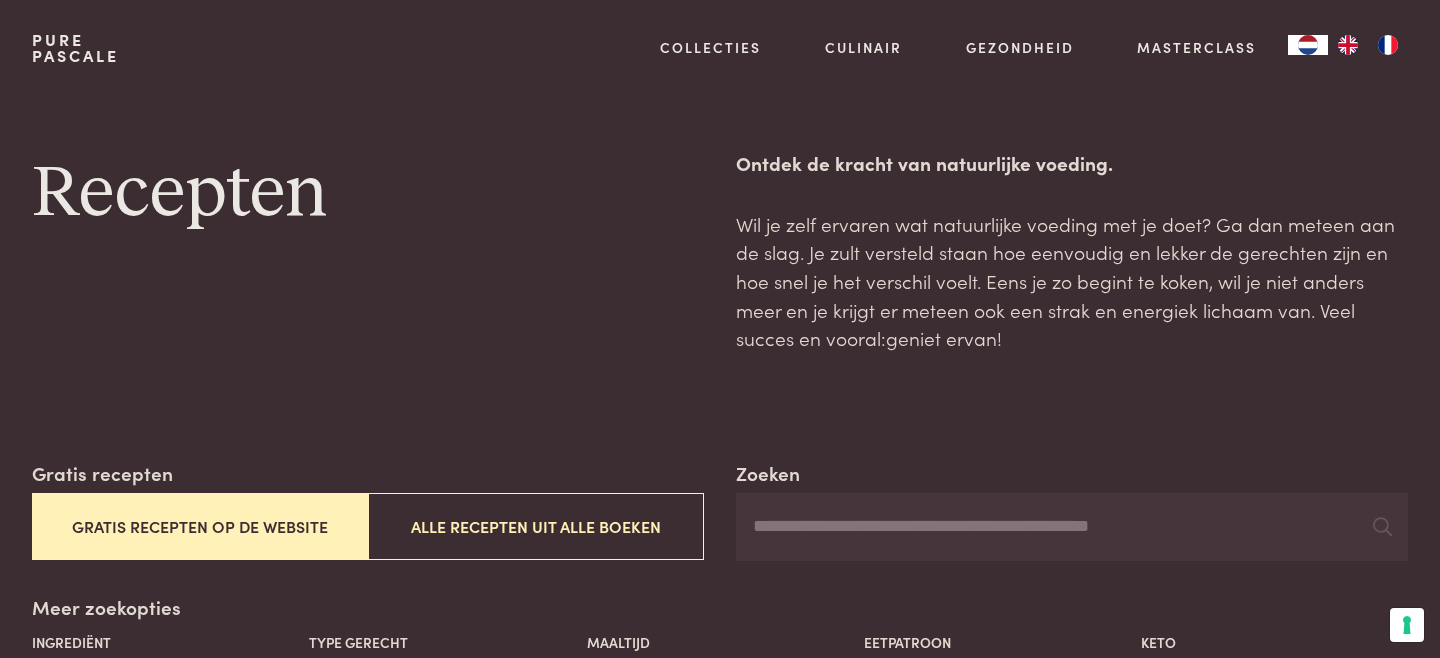 scroll, scrollTop: 0, scrollLeft: 0, axis: both 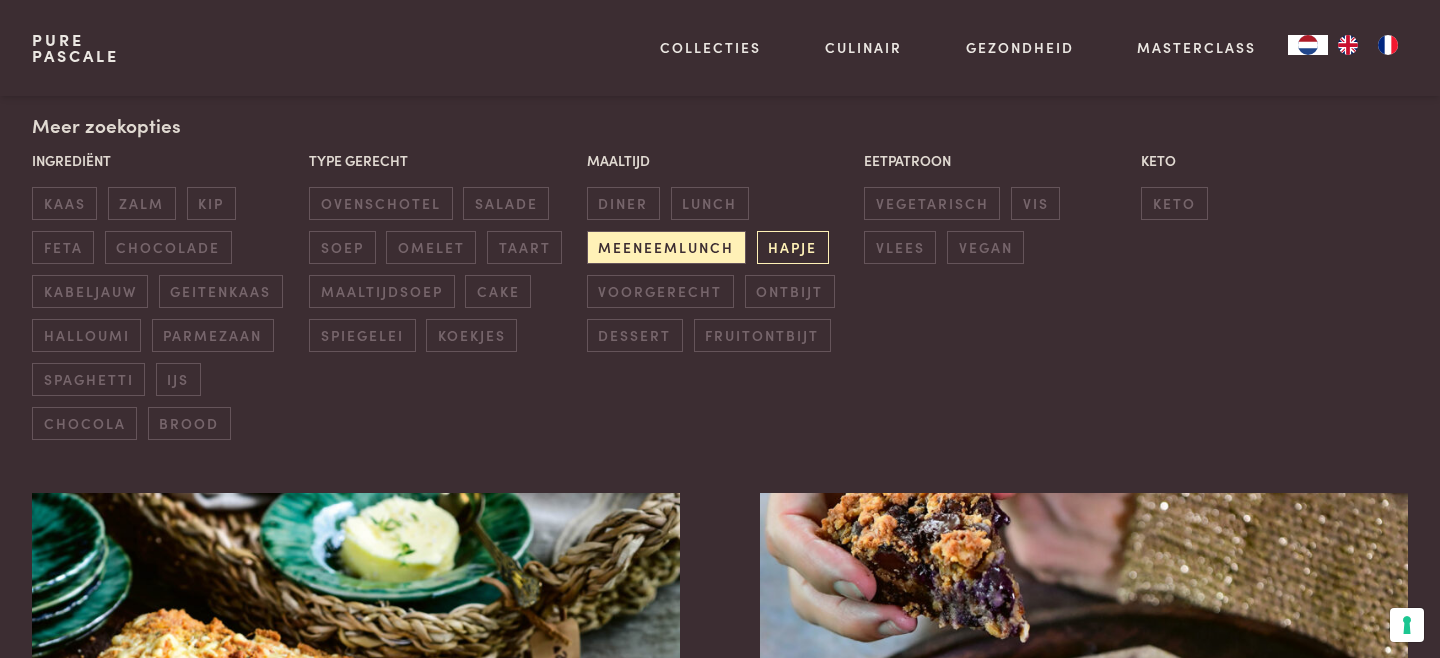 click on "hapje" at bounding box center (793, 247) 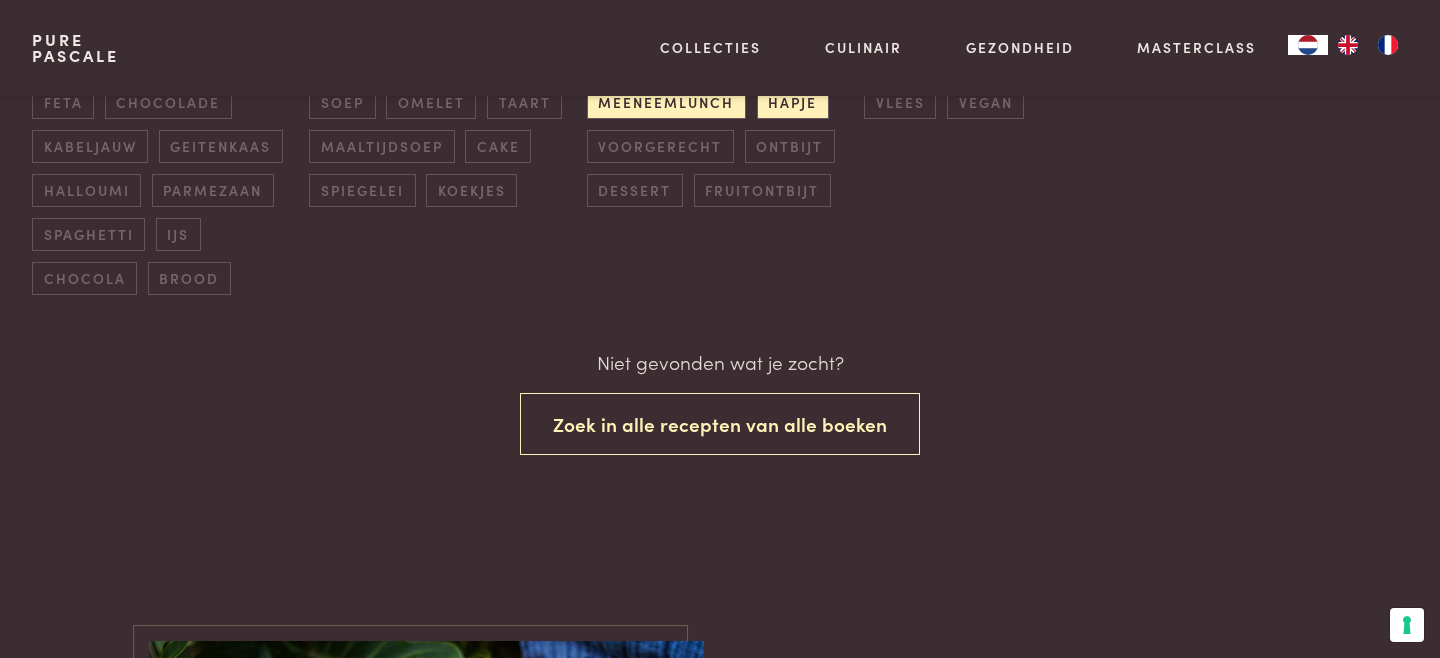 scroll, scrollTop: 628, scrollLeft: 0, axis: vertical 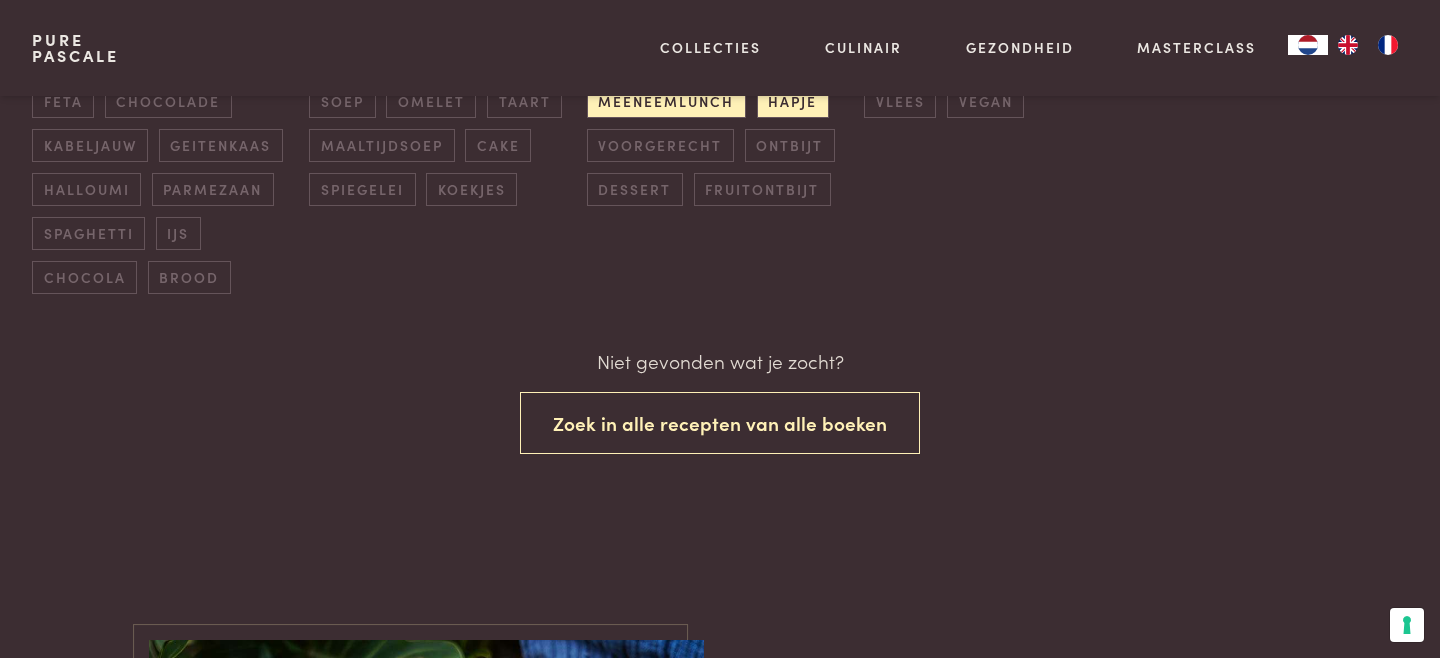 click on "diner" at bounding box center (623, 57) 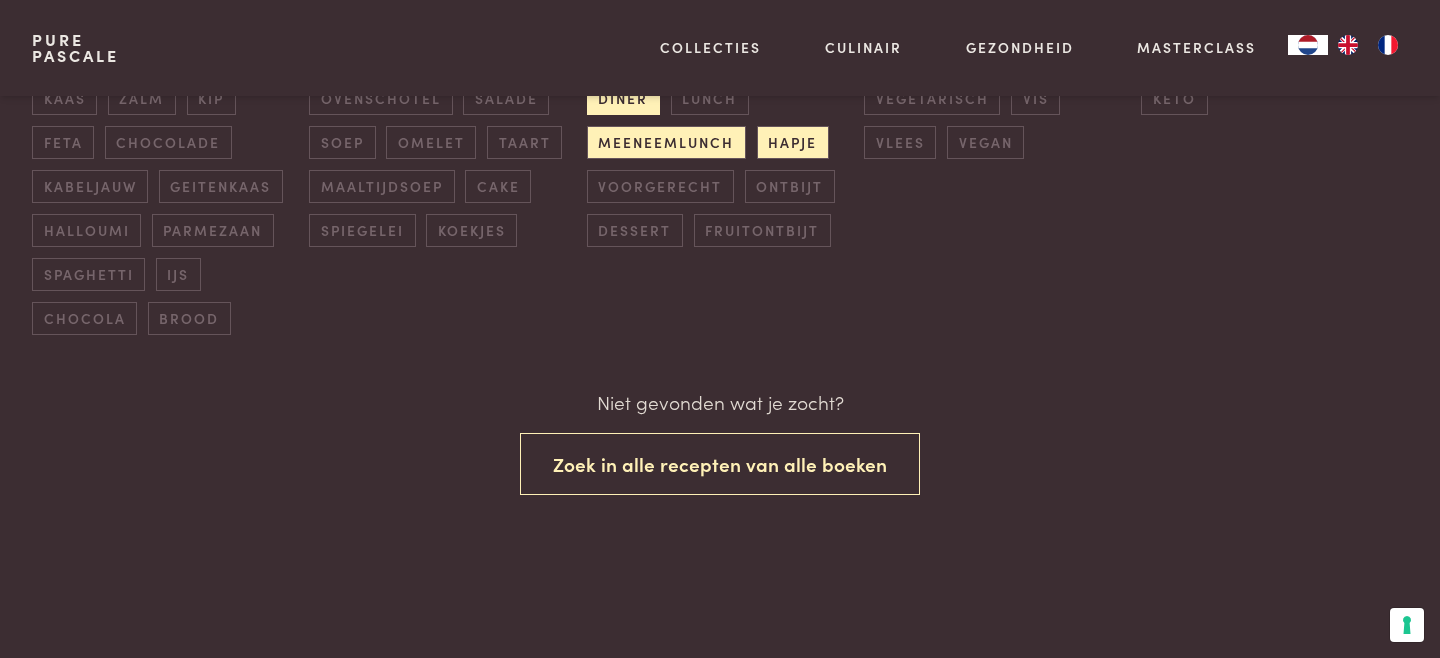 scroll, scrollTop: 586, scrollLeft: 0, axis: vertical 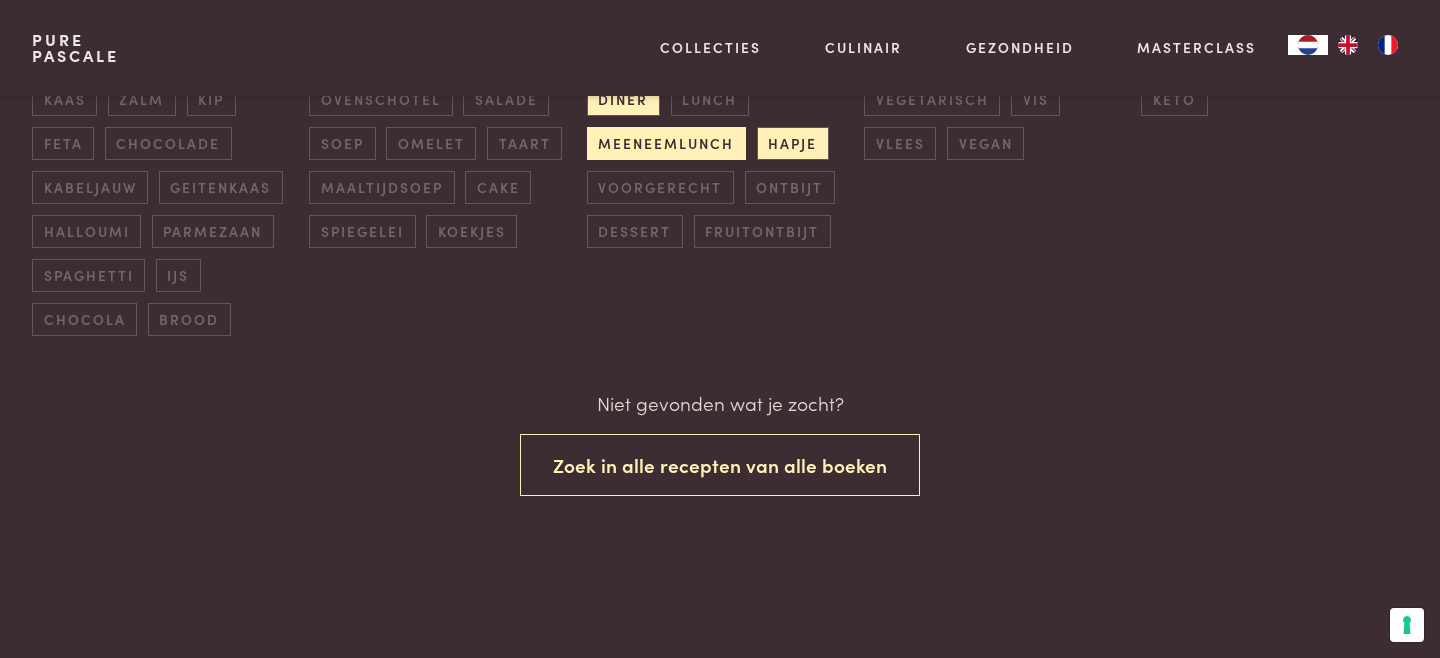 click on "meeneemlunch" at bounding box center (666, 143) 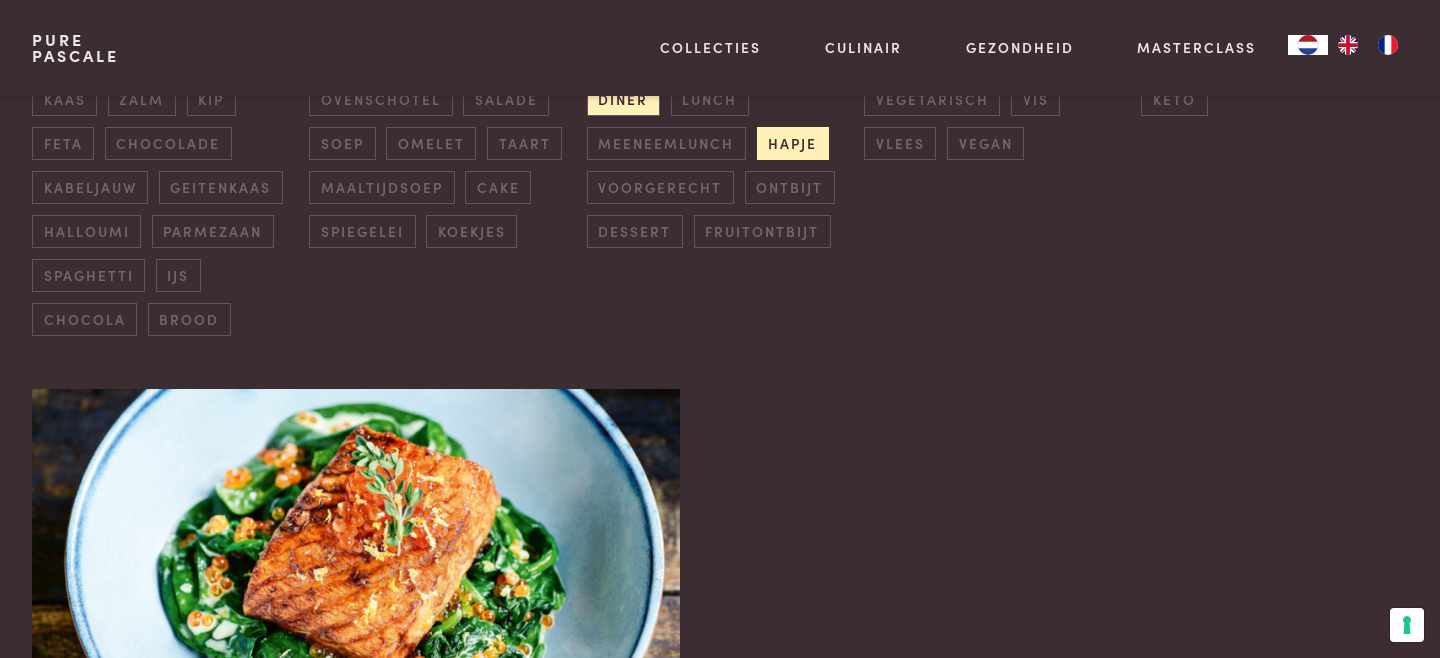 click on "hapje" at bounding box center [793, 143] 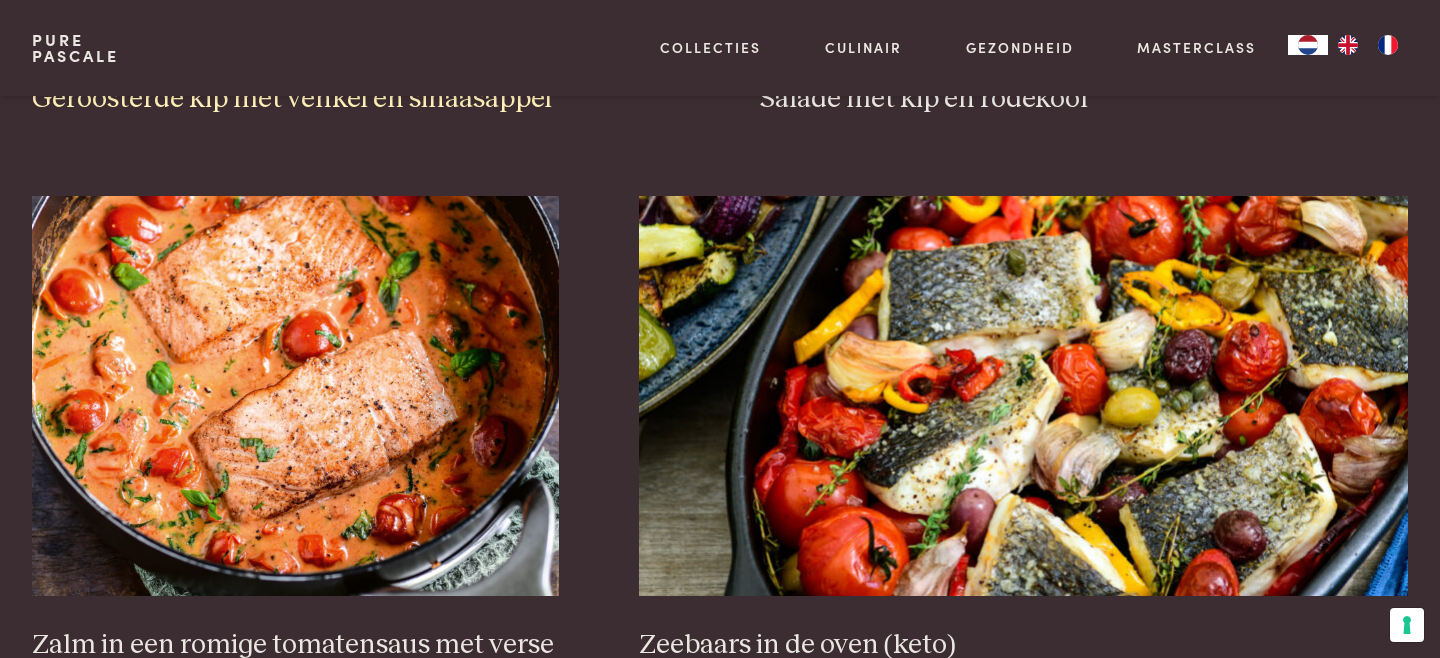 scroll, scrollTop: 1324, scrollLeft: 0, axis: vertical 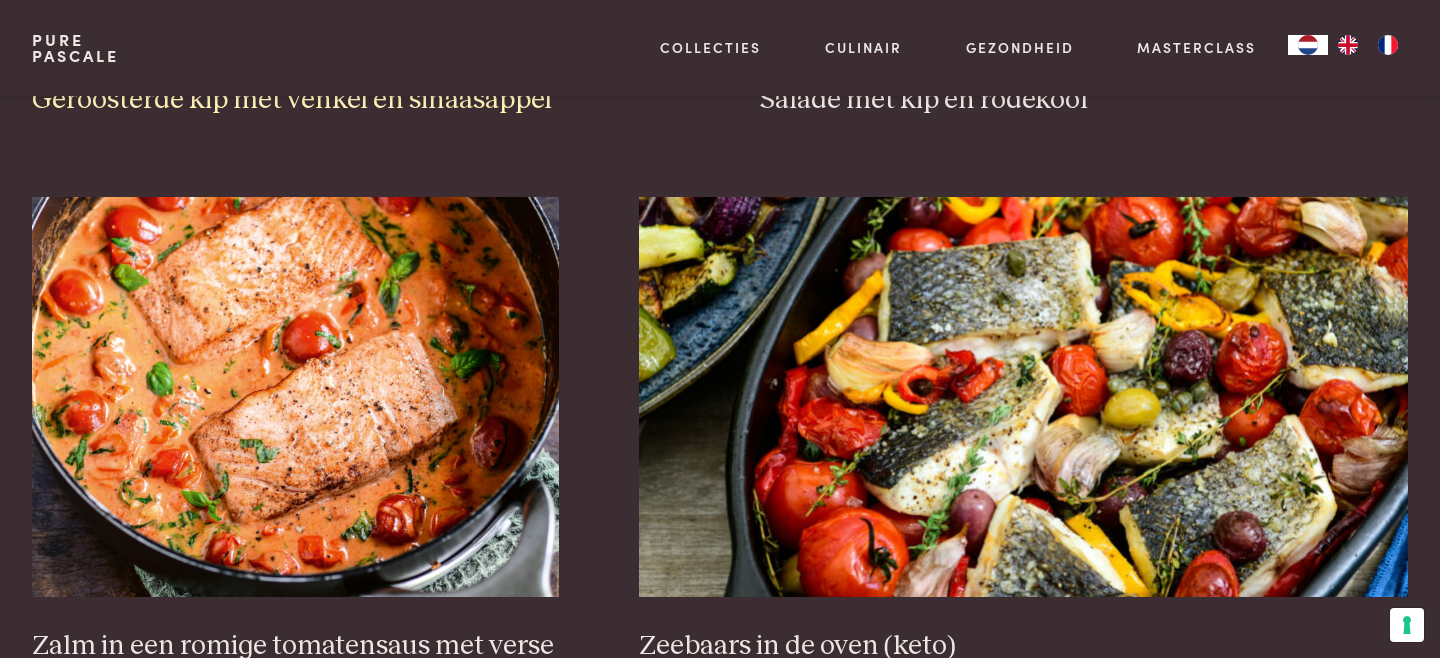 click on "Geroosterde kip met venkel en sinaasappel" at bounding box center [356, 100] 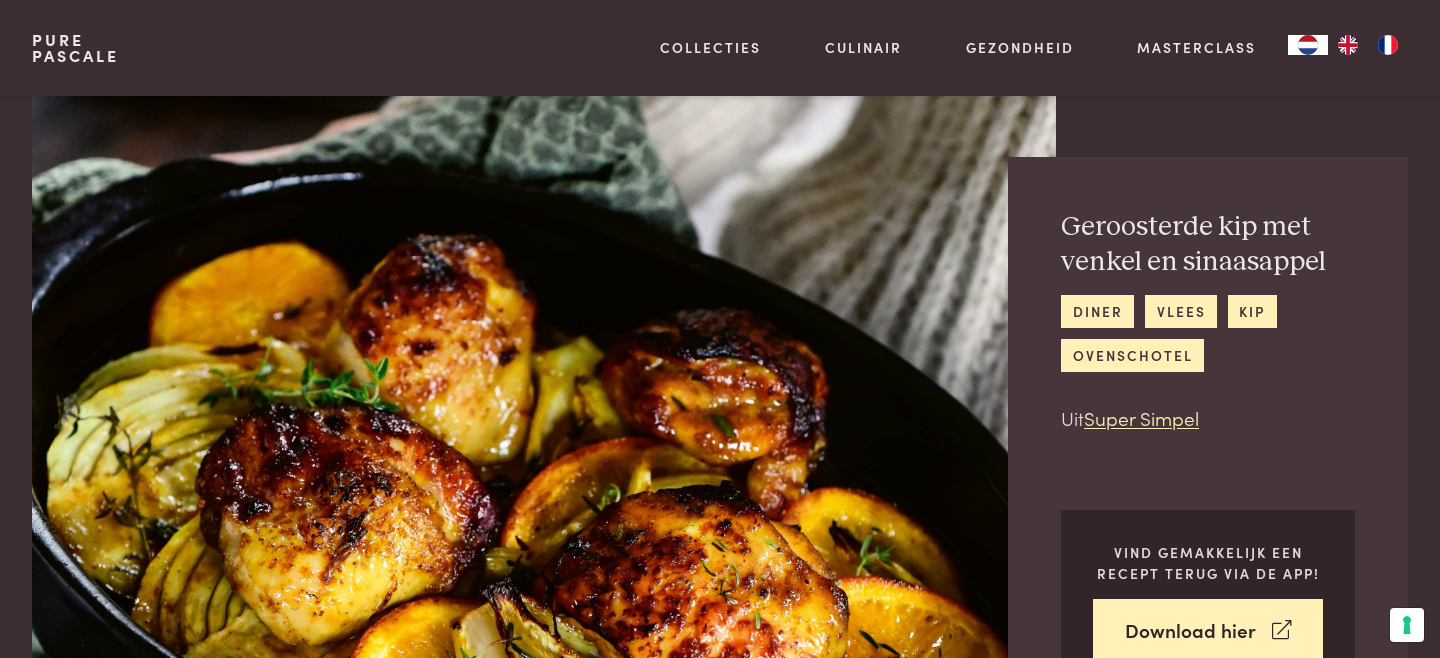 scroll, scrollTop: 1119, scrollLeft: 0, axis: vertical 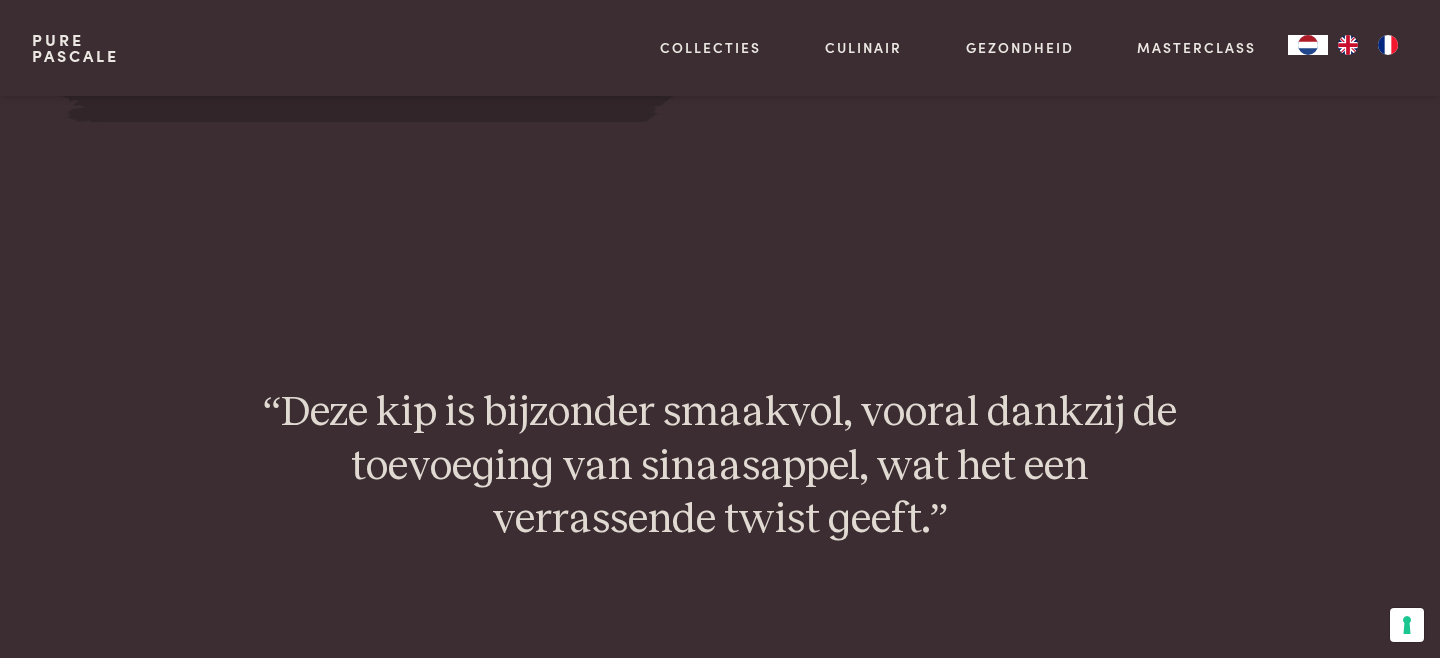 drag, startPoint x: 105, startPoint y: 280, endPoint x: 1323, endPoint y: 546, distance: 1246.7076 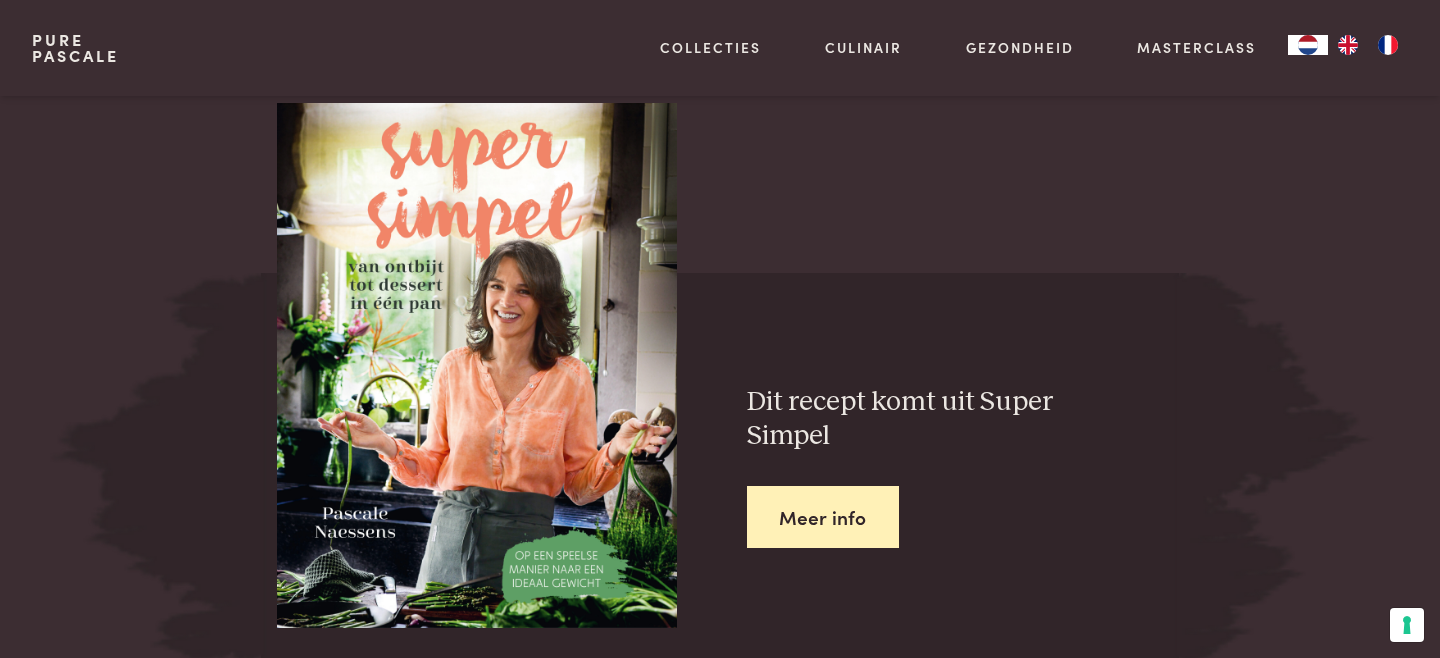 scroll, scrollTop: 2211, scrollLeft: 0, axis: vertical 